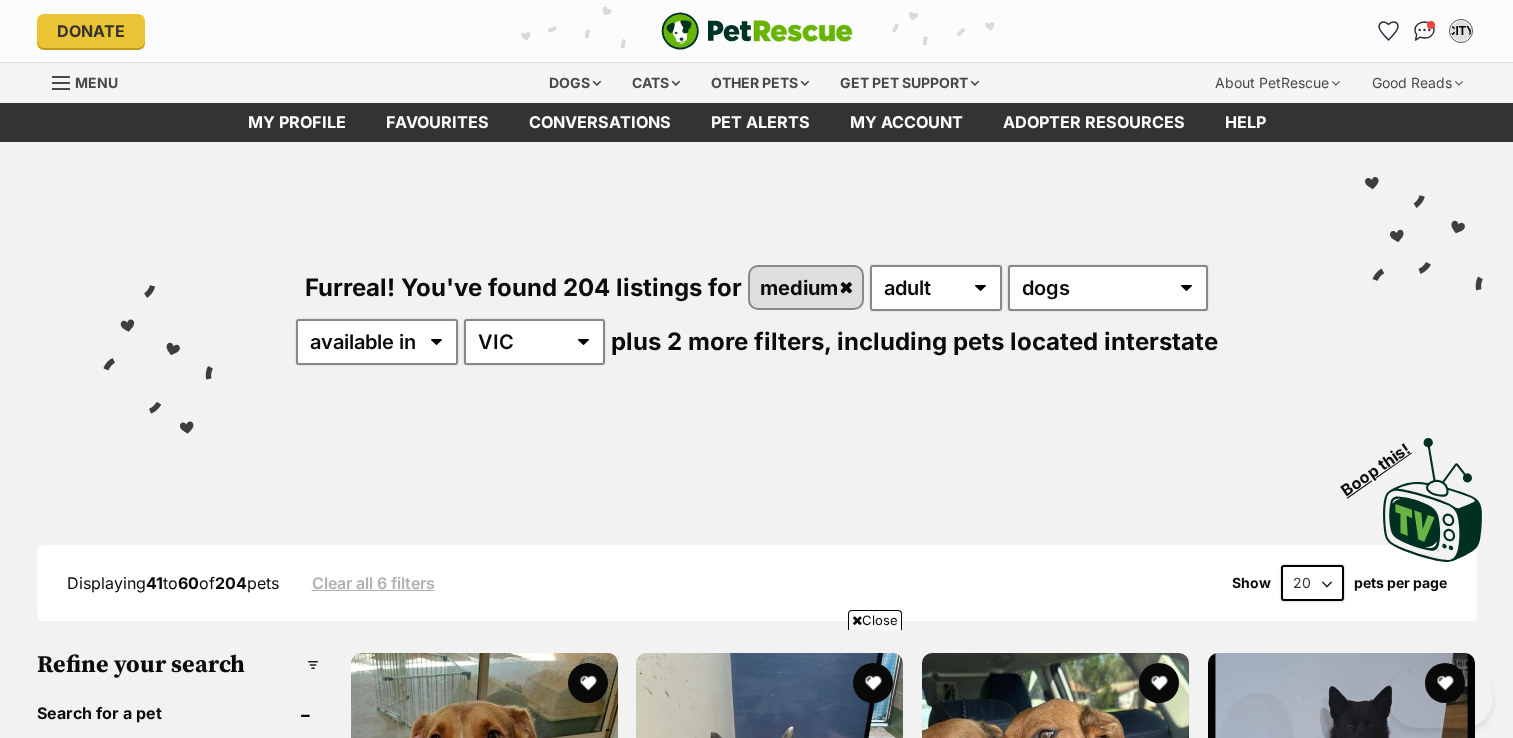 scroll, scrollTop: 972, scrollLeft: 0, axis: vertical 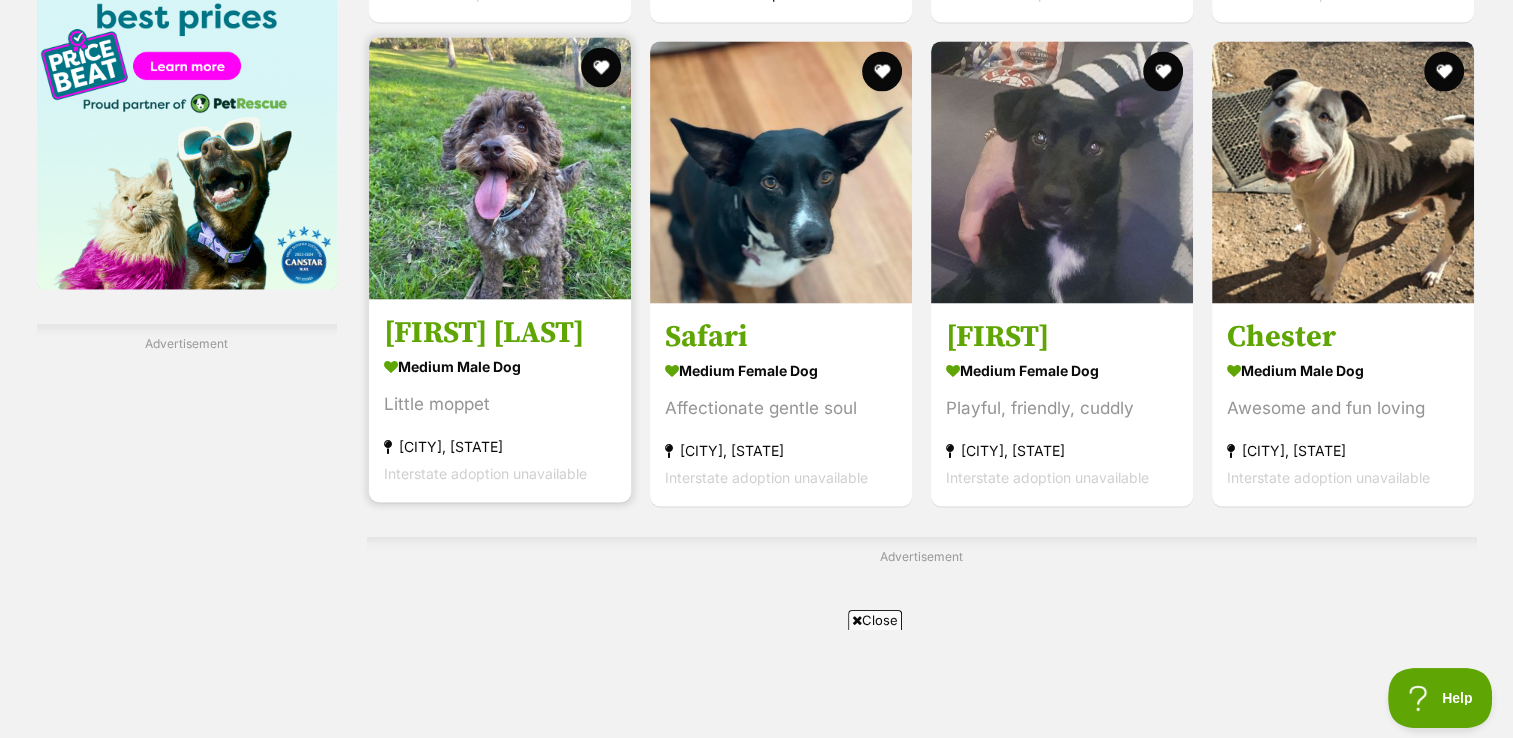 click at bounding box center [500, 168] 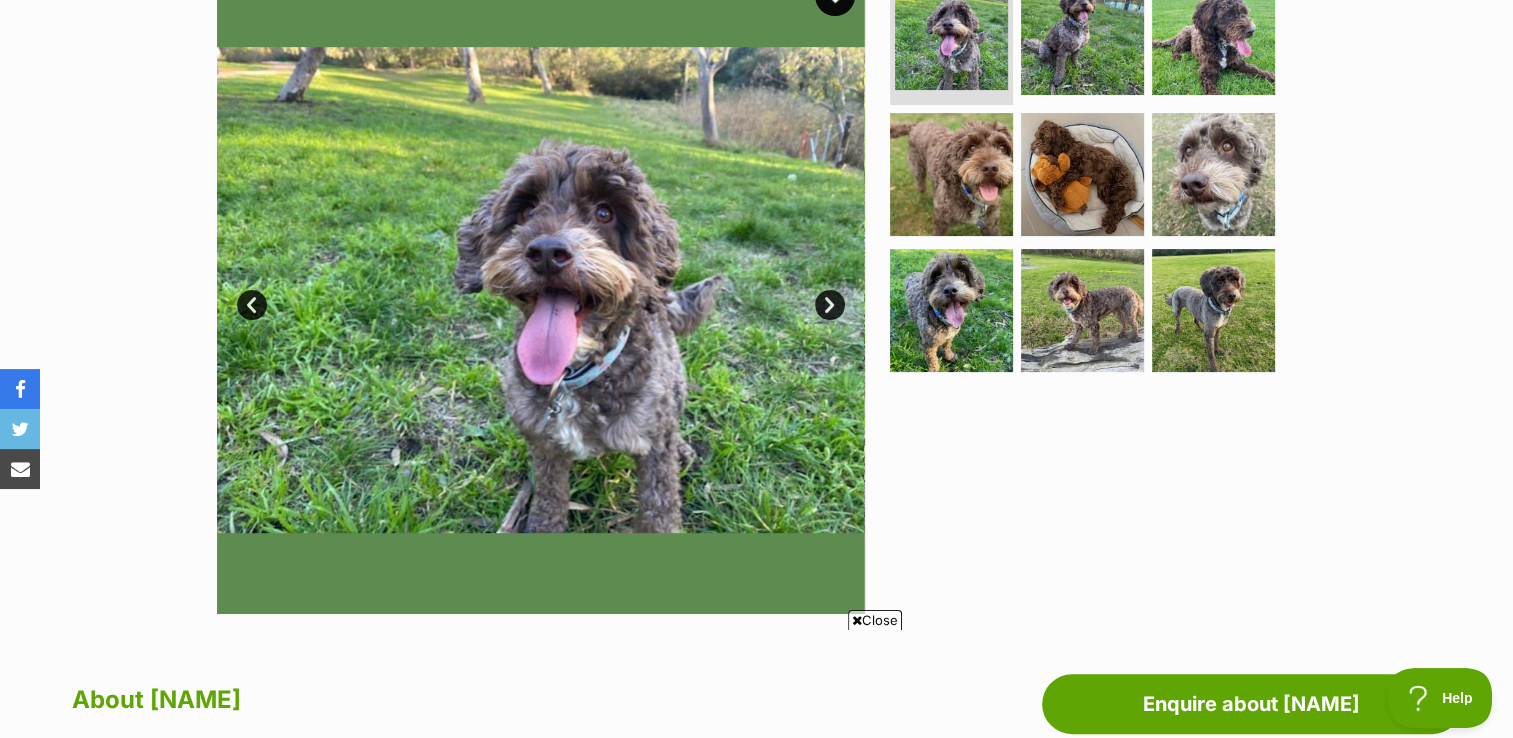 scroll, scrollTop: 0, scrollLeft: 0, axis: both 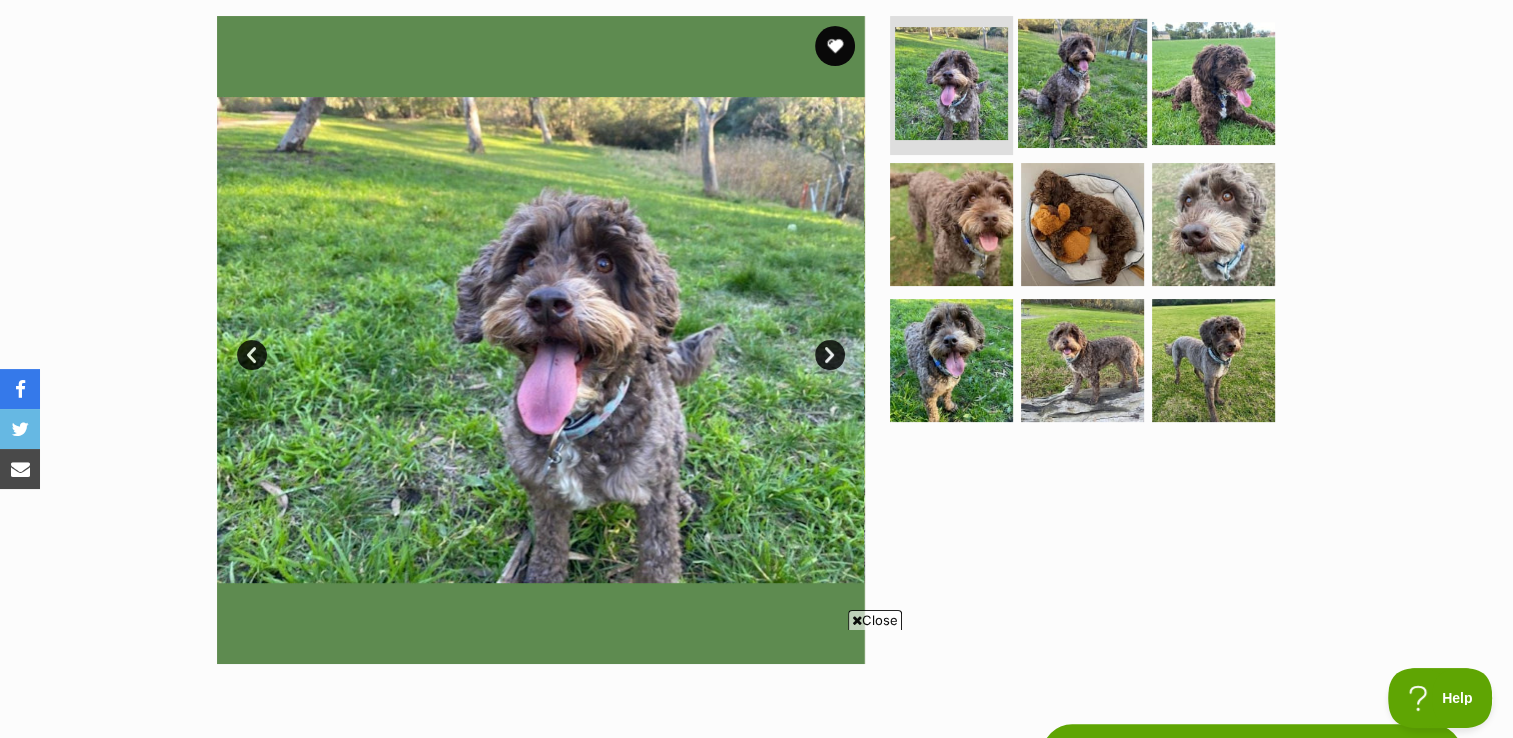 click at bounding box center (1082, 82) 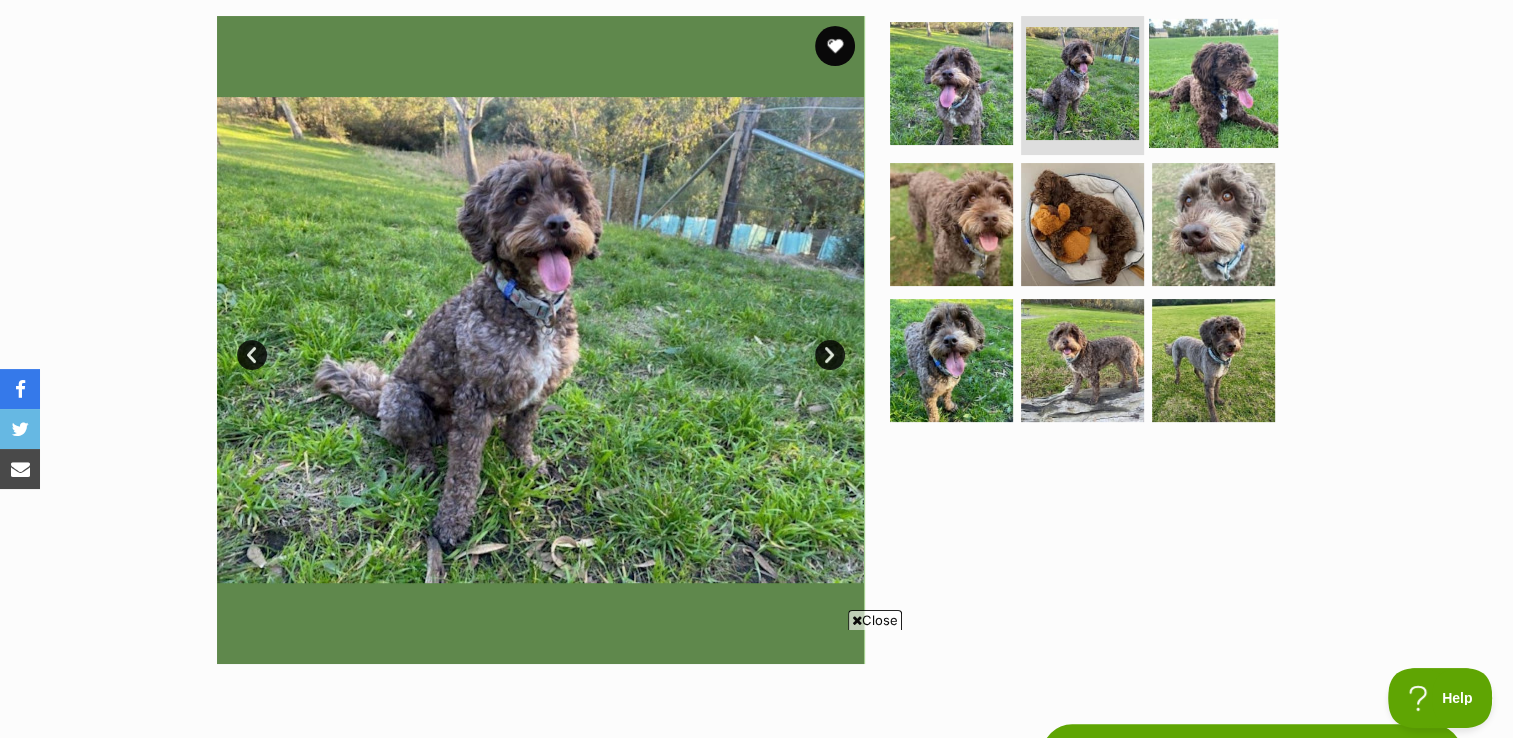 click at bounding box center [1213, 82] 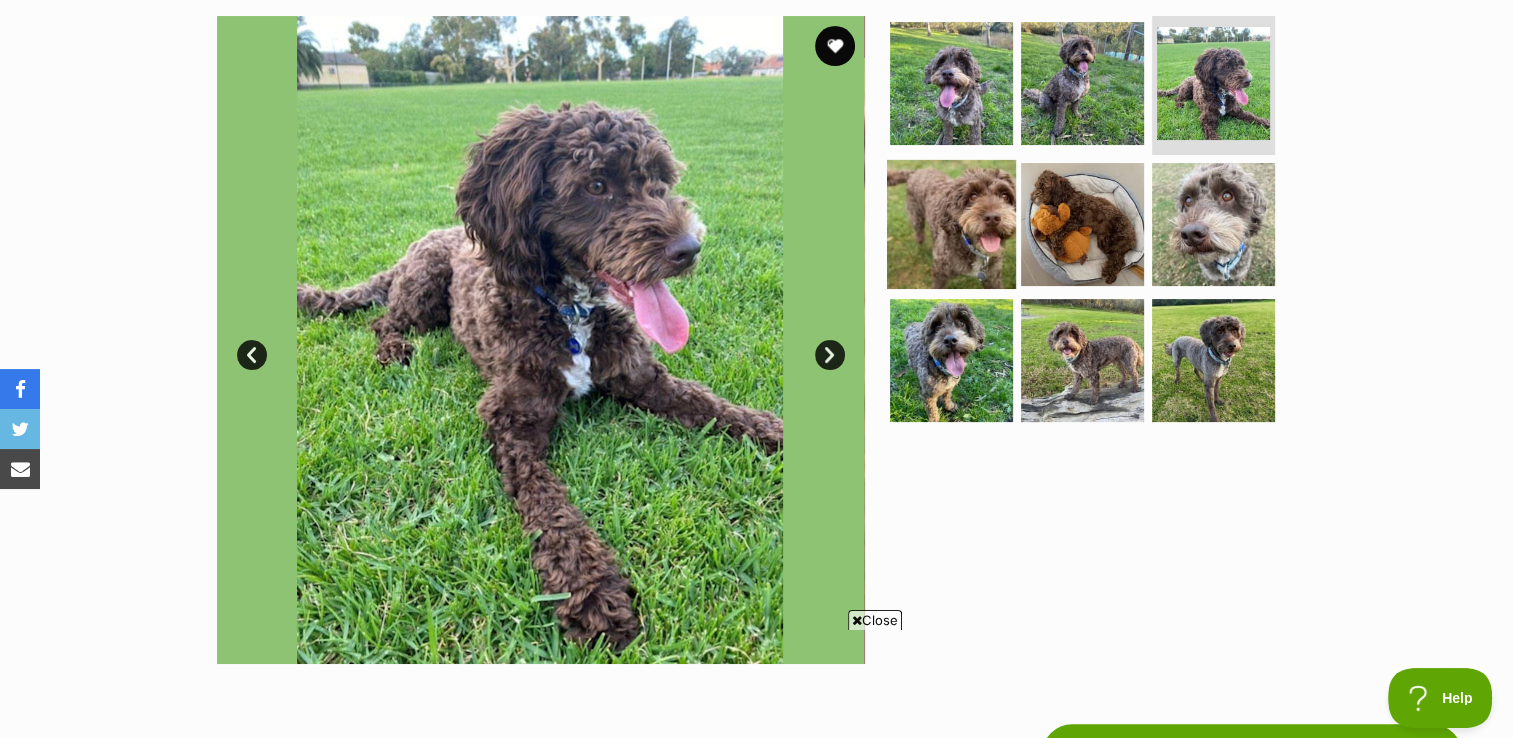 click at bounding box center (951, 224) 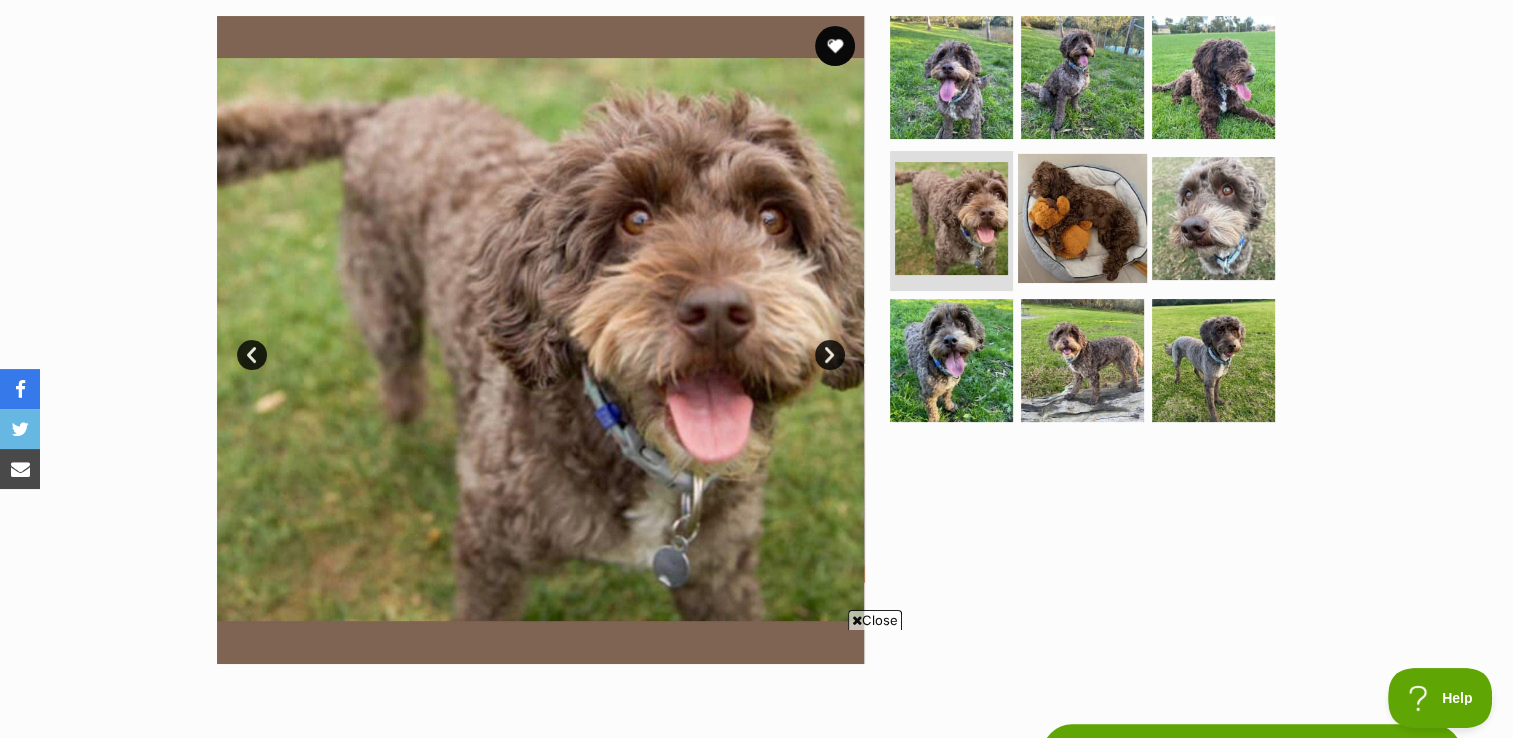 click at bounding box center [1082, 218] 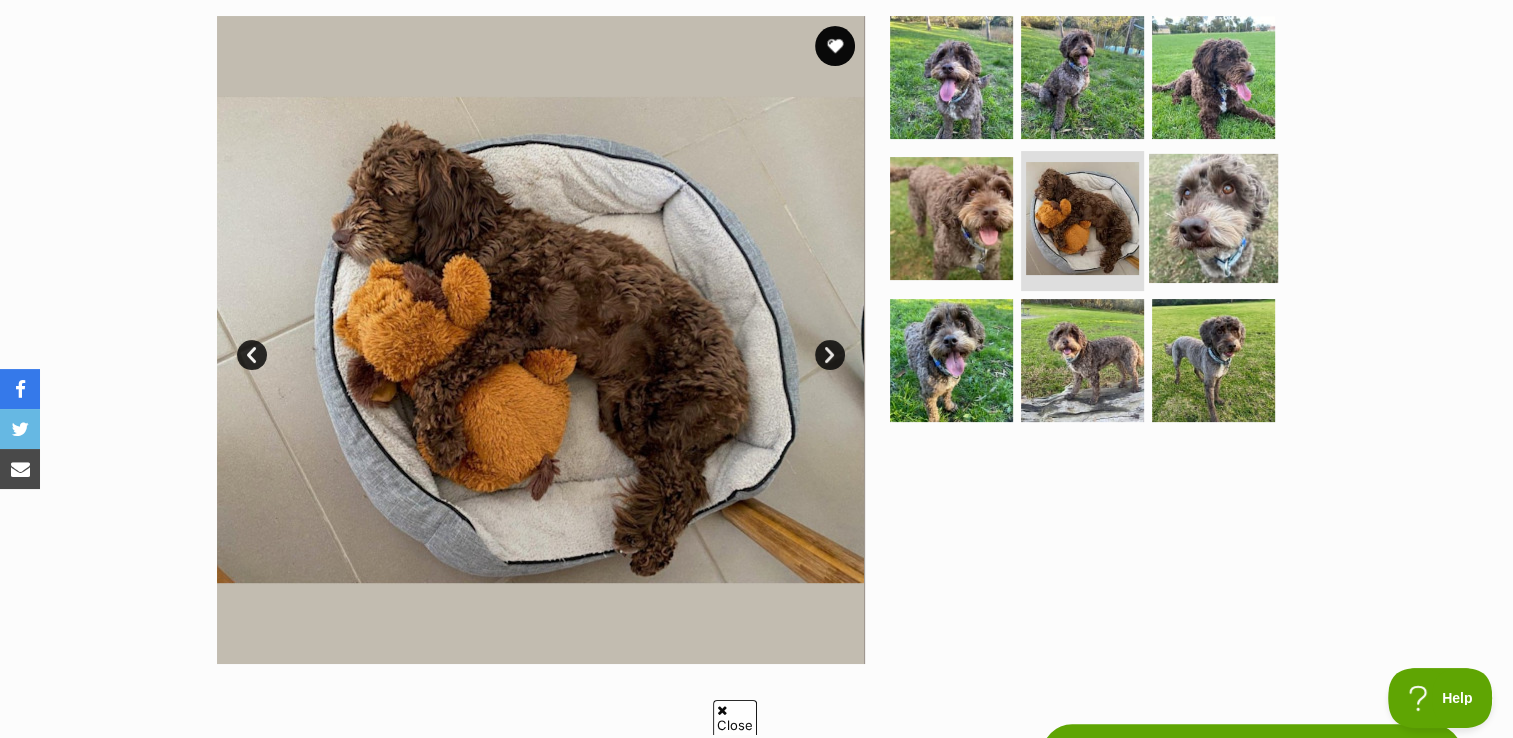 click at bounding box center [1213, 218] 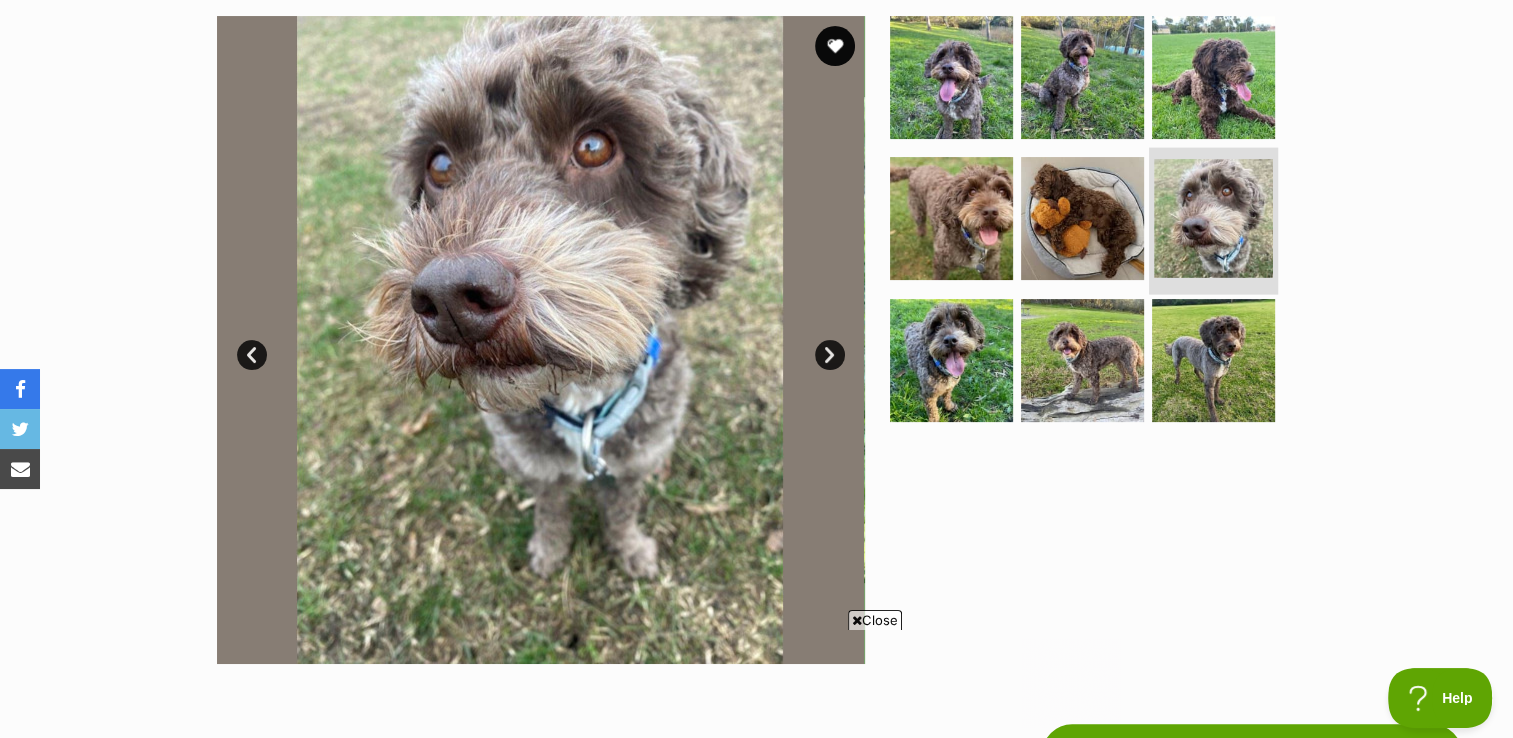 scroll, scrollTop: 0, scrollLeft: 0, axis: both 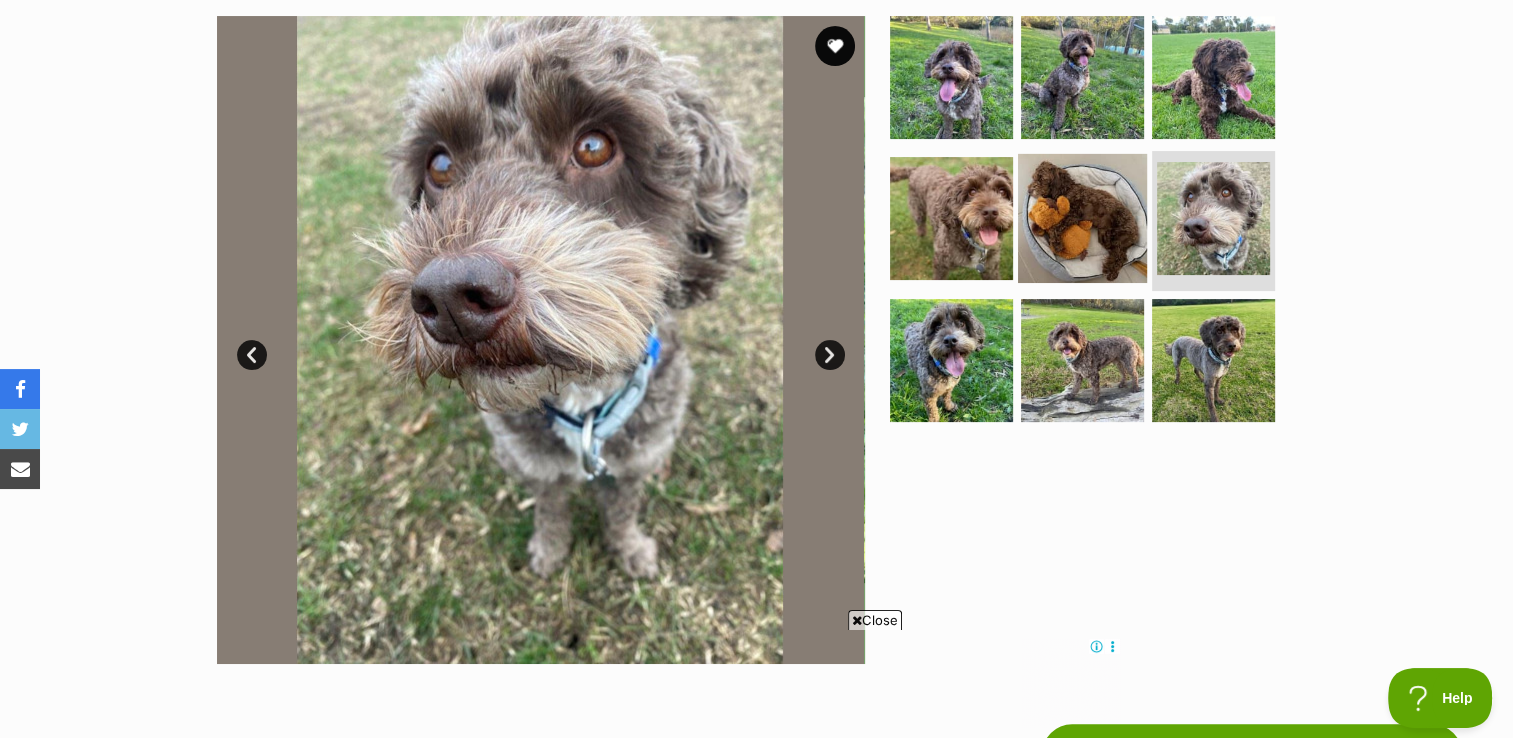 click at bounding box center (1082, 218) 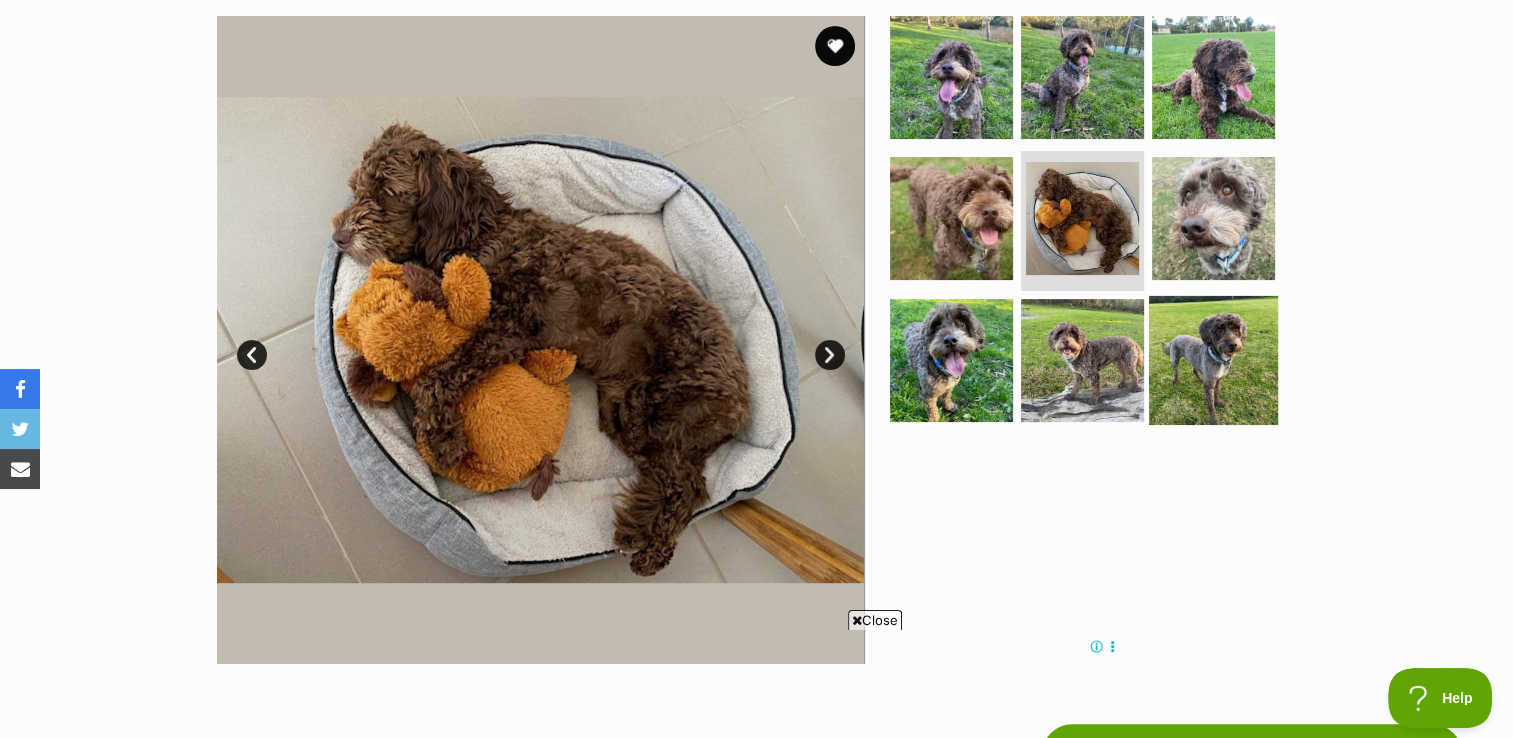 click at bounding box center [1213, 360] 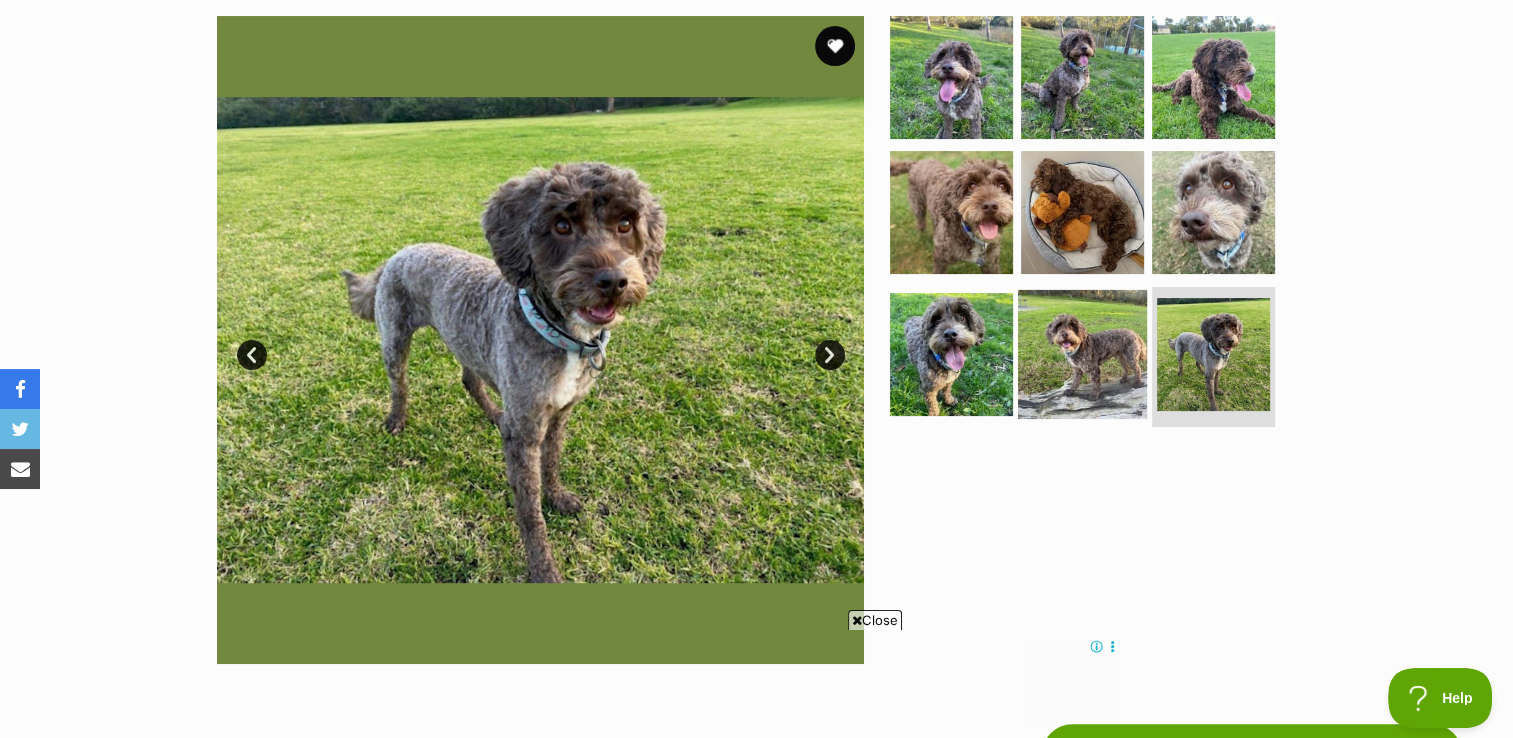 click at bounding box center (1082, 354) 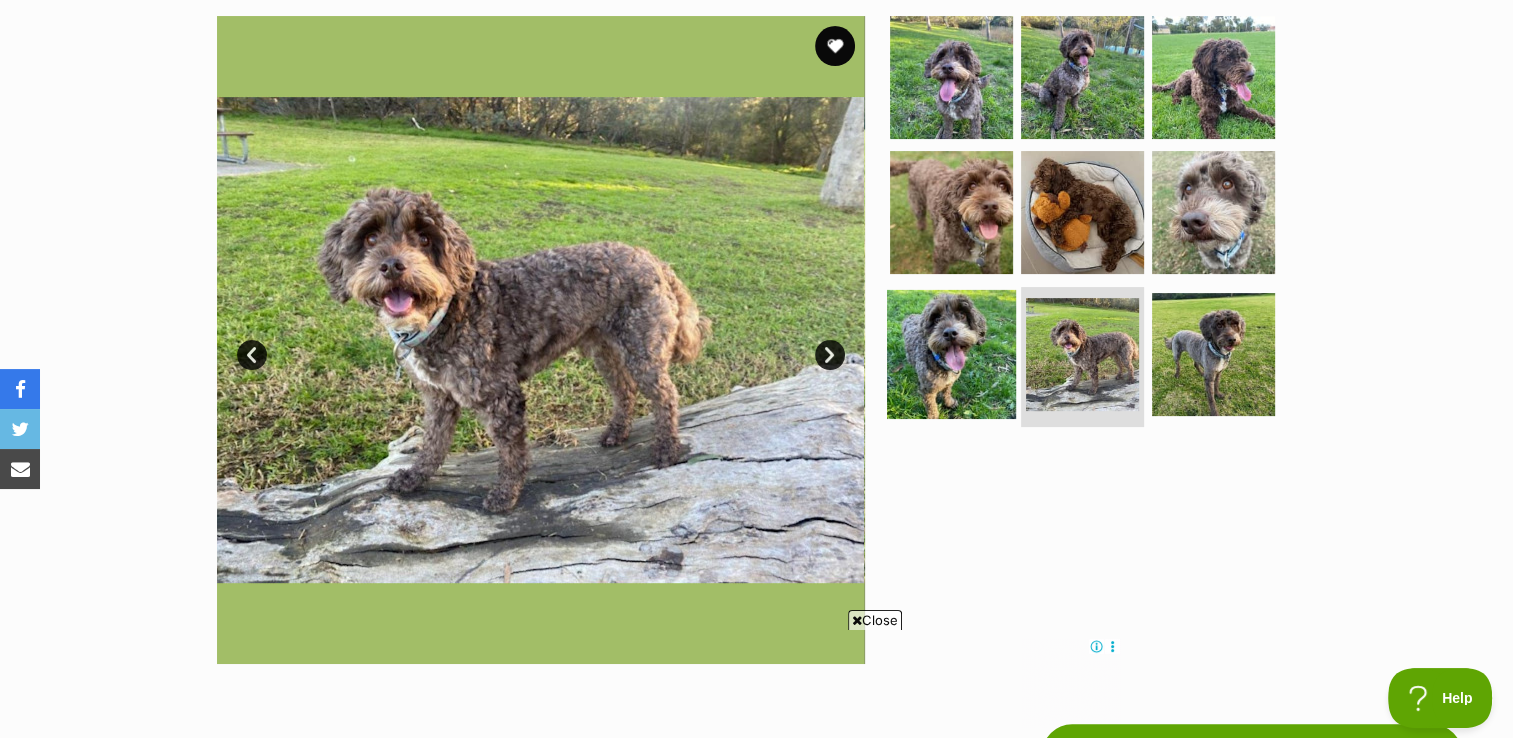 click at bounding box center [951, 354] 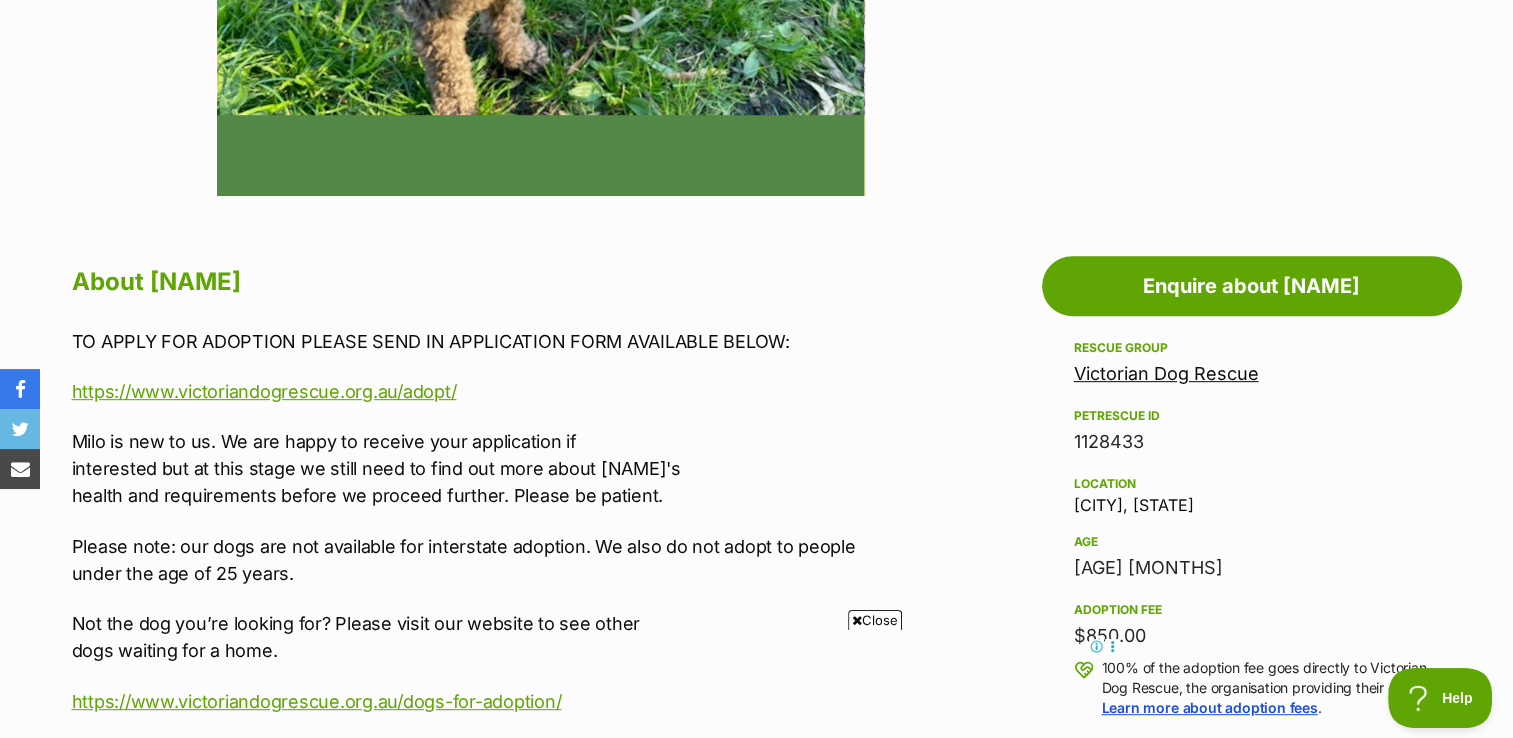 scroll, scrollTop: 1004, scrollLeft: 0, axis: vertical 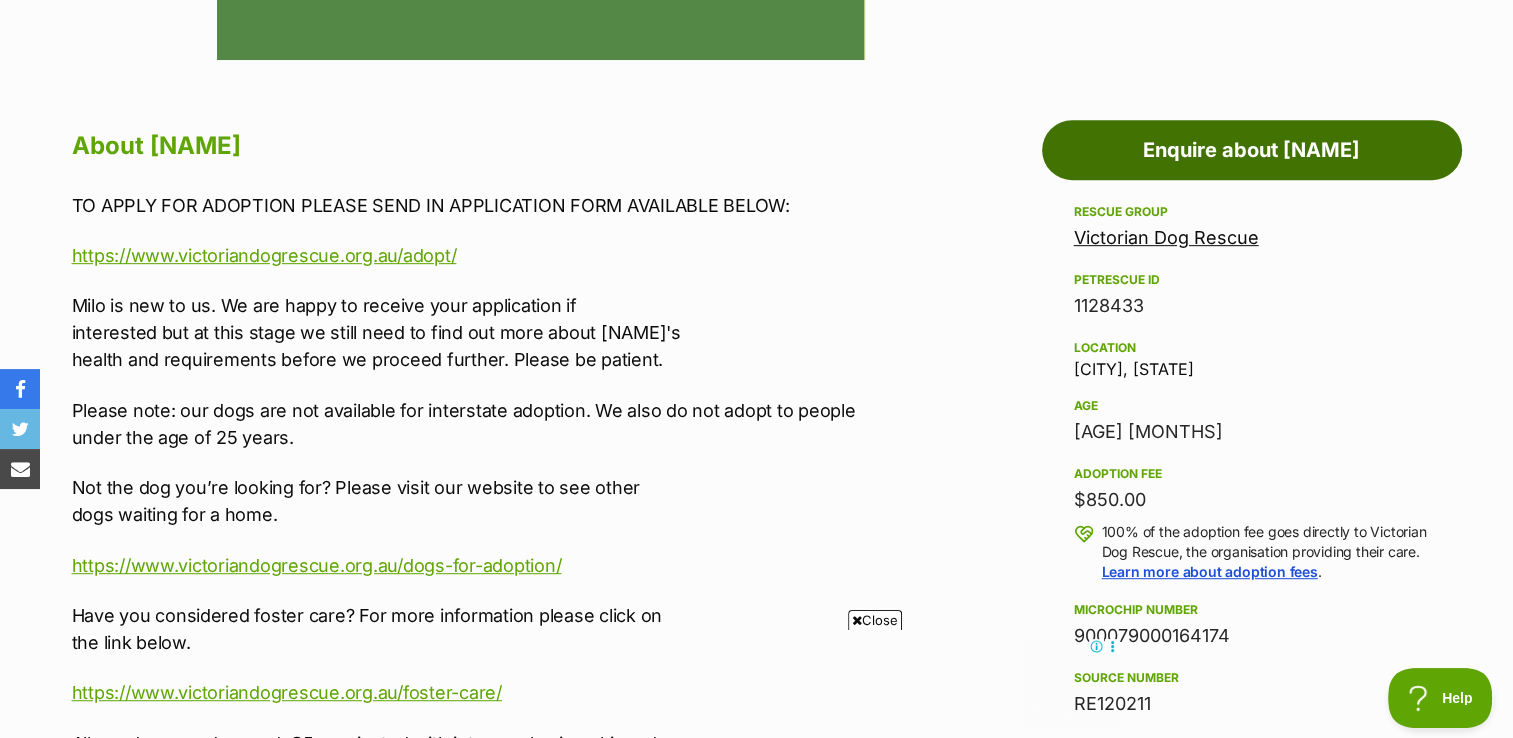 click on "Enquire about Milo Russelton" at bounding box center [1252, 150] 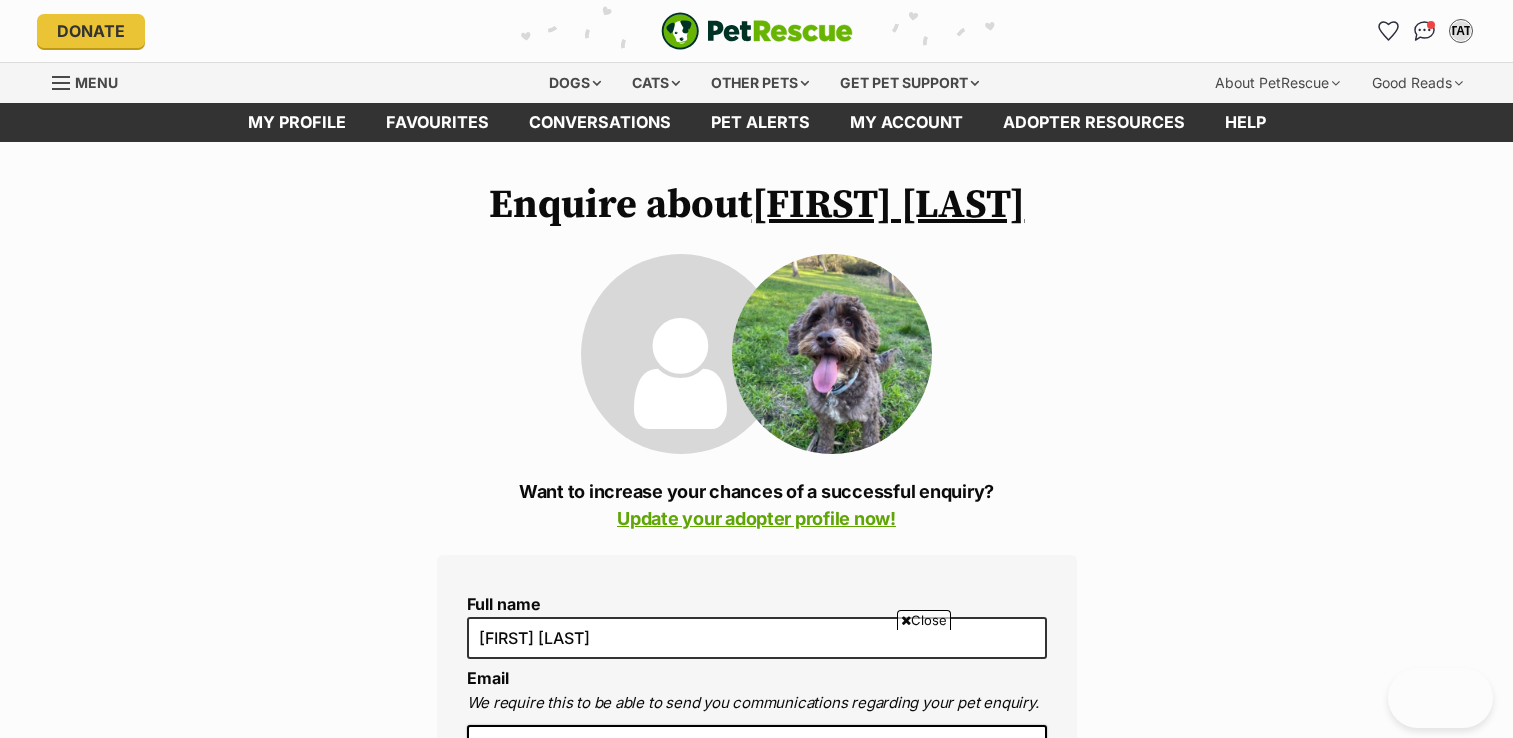 scroll, scrollTop: 650, scrollLeft: 0, axis: vertical 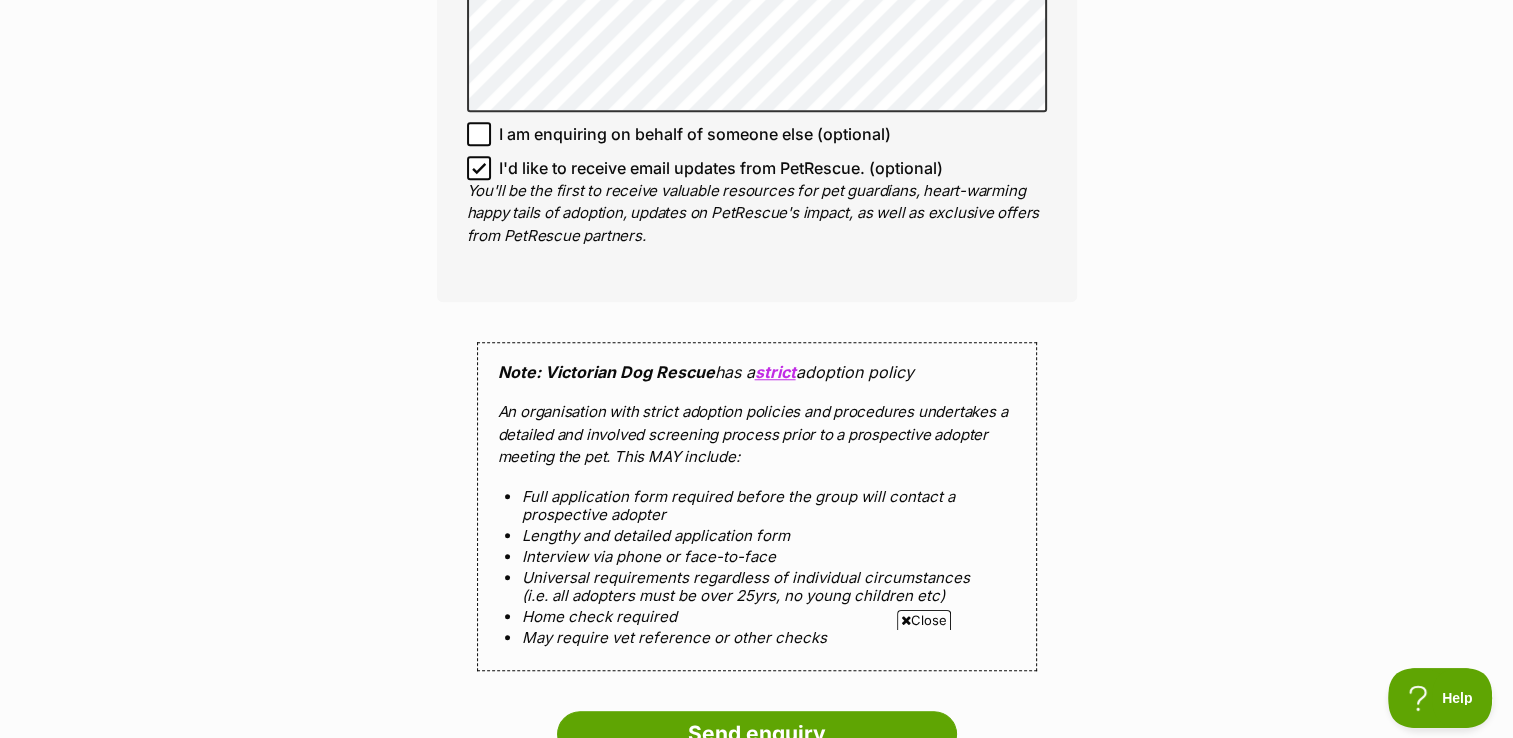click at bounding box center (479, 168) 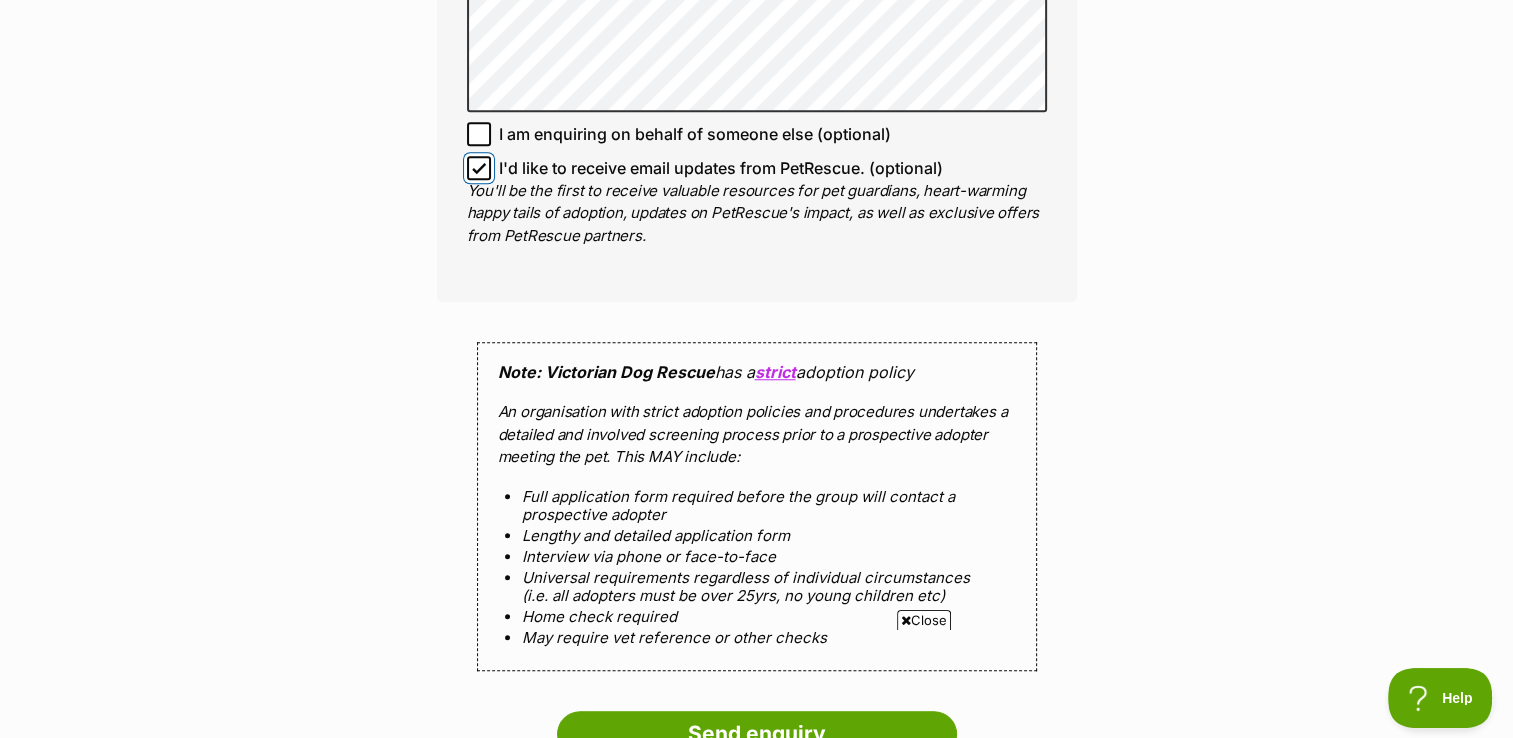 click on "I'd like to receive email updates from PetRescue. (optional)" at bounding box center (479, 168) 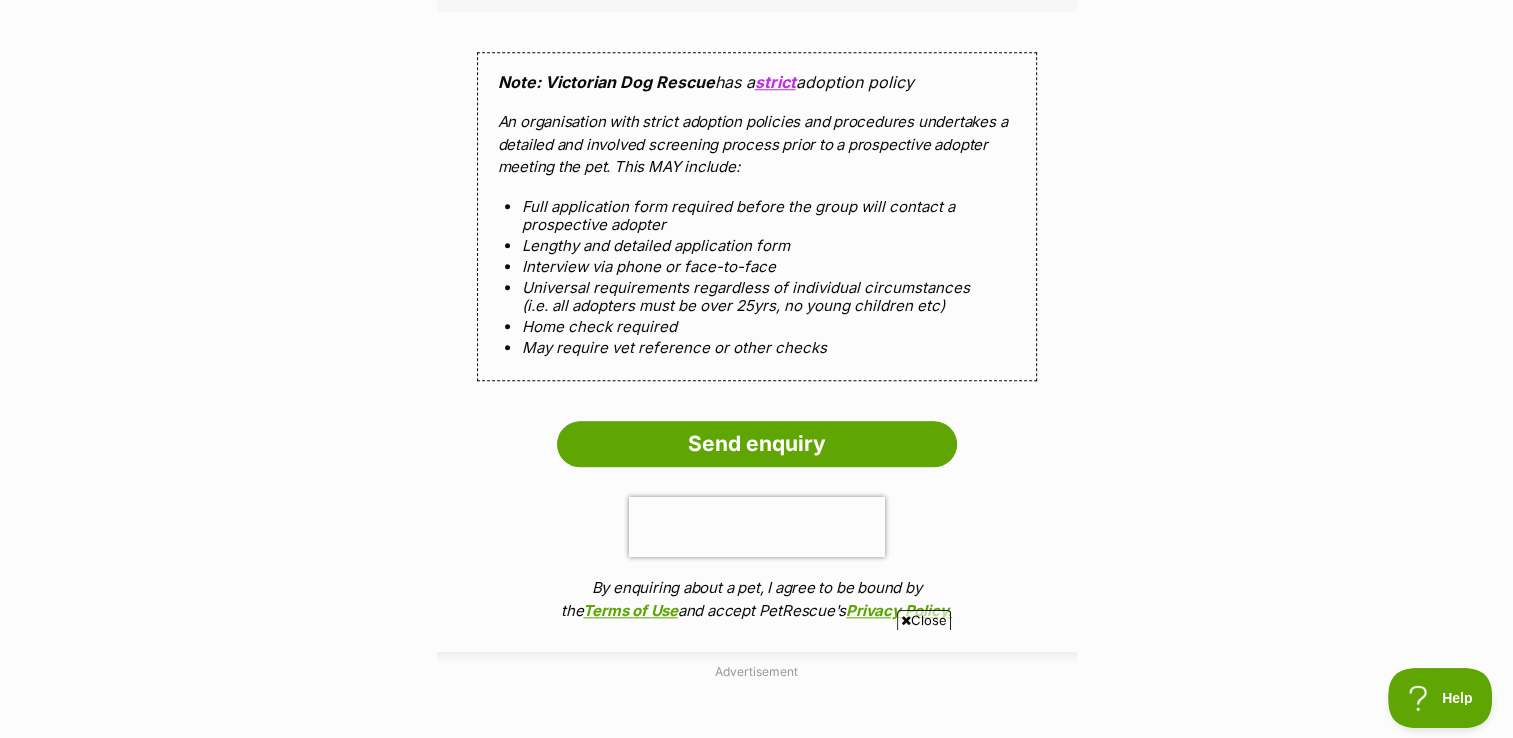 scroll, scrollTop: 2102, scrollLeft: 0, axis: vertical 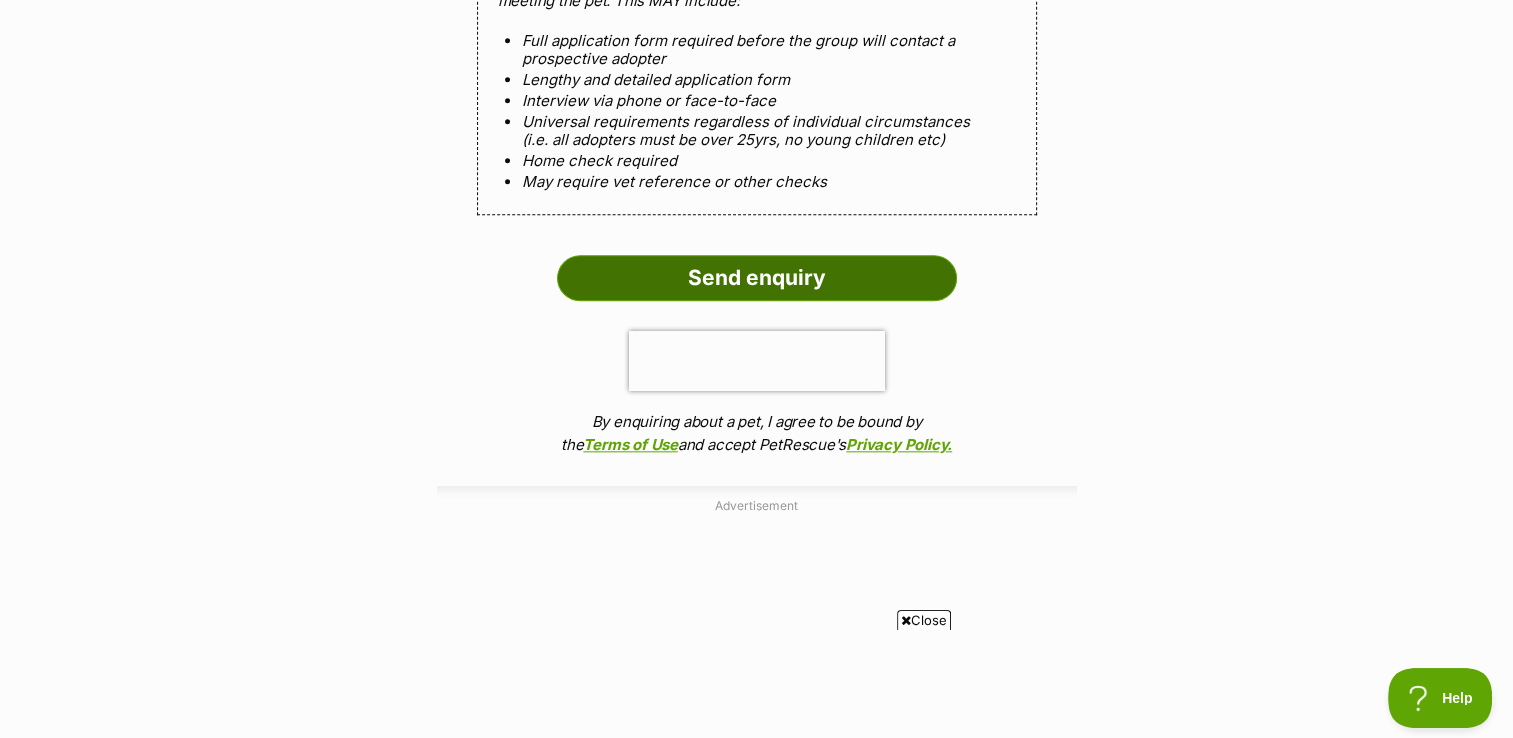 click on "Send enquiry" at bounding box center (757, 278) 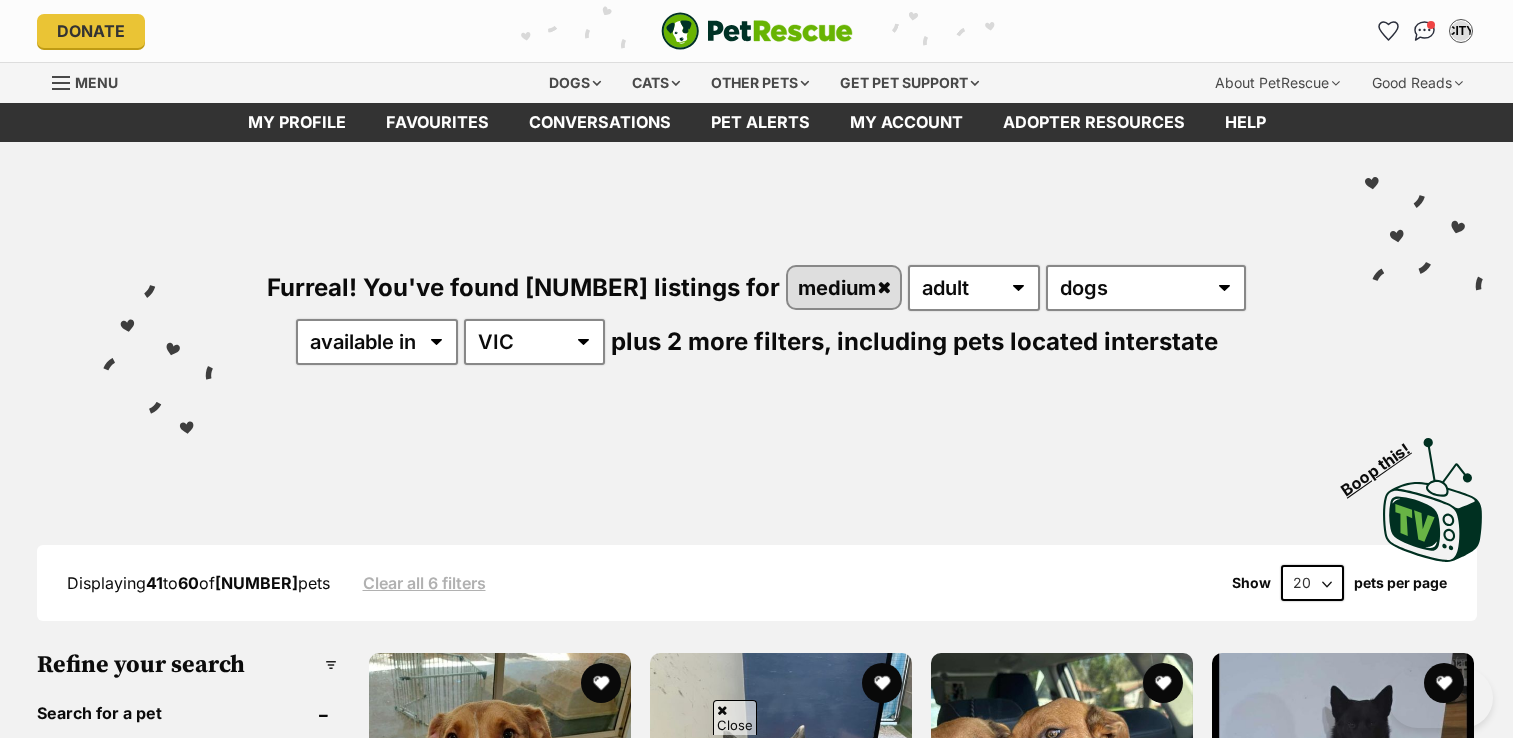 scroll, scrollTop: 3162, scrollLeft: 0, axis: vertical 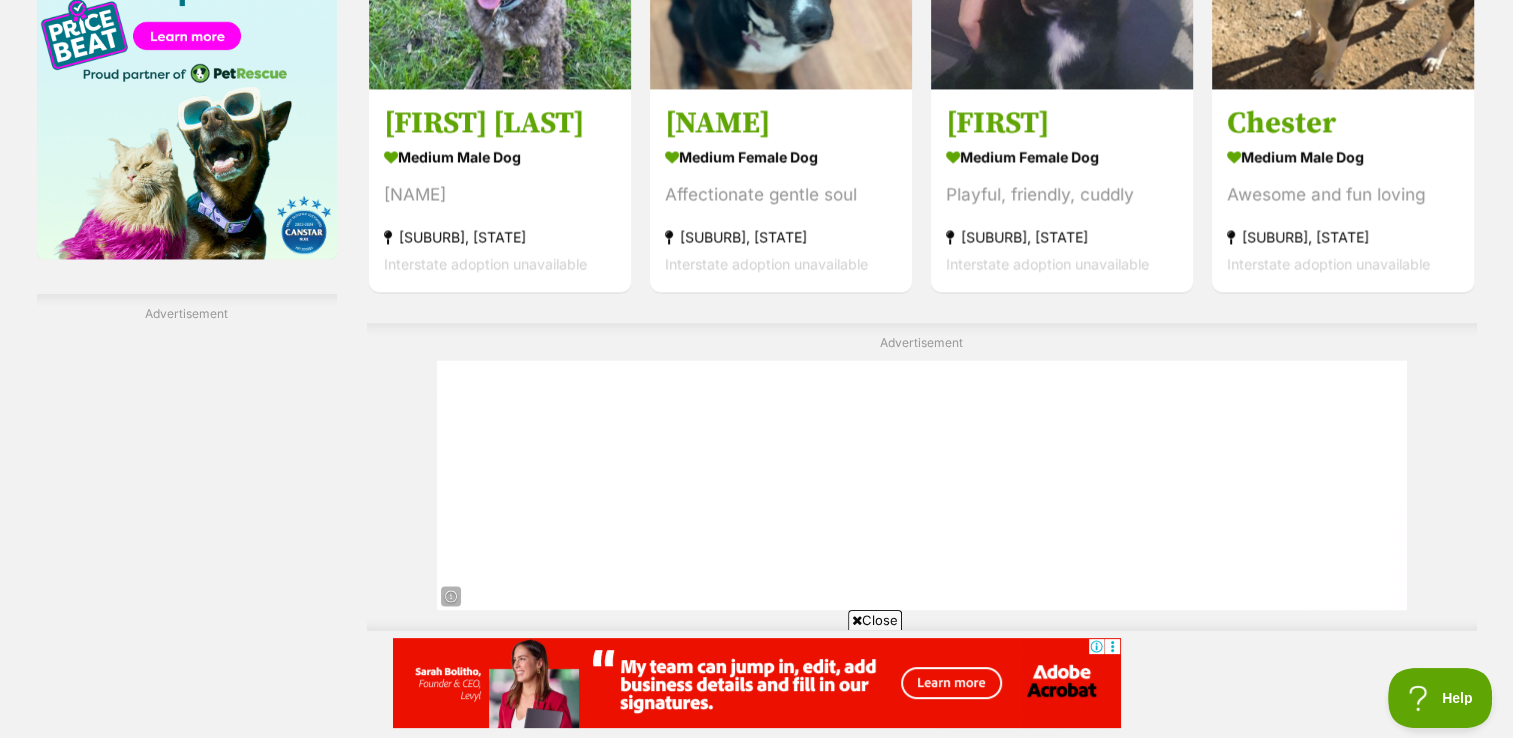 click on "Next" at bounding box center (1003, 687) 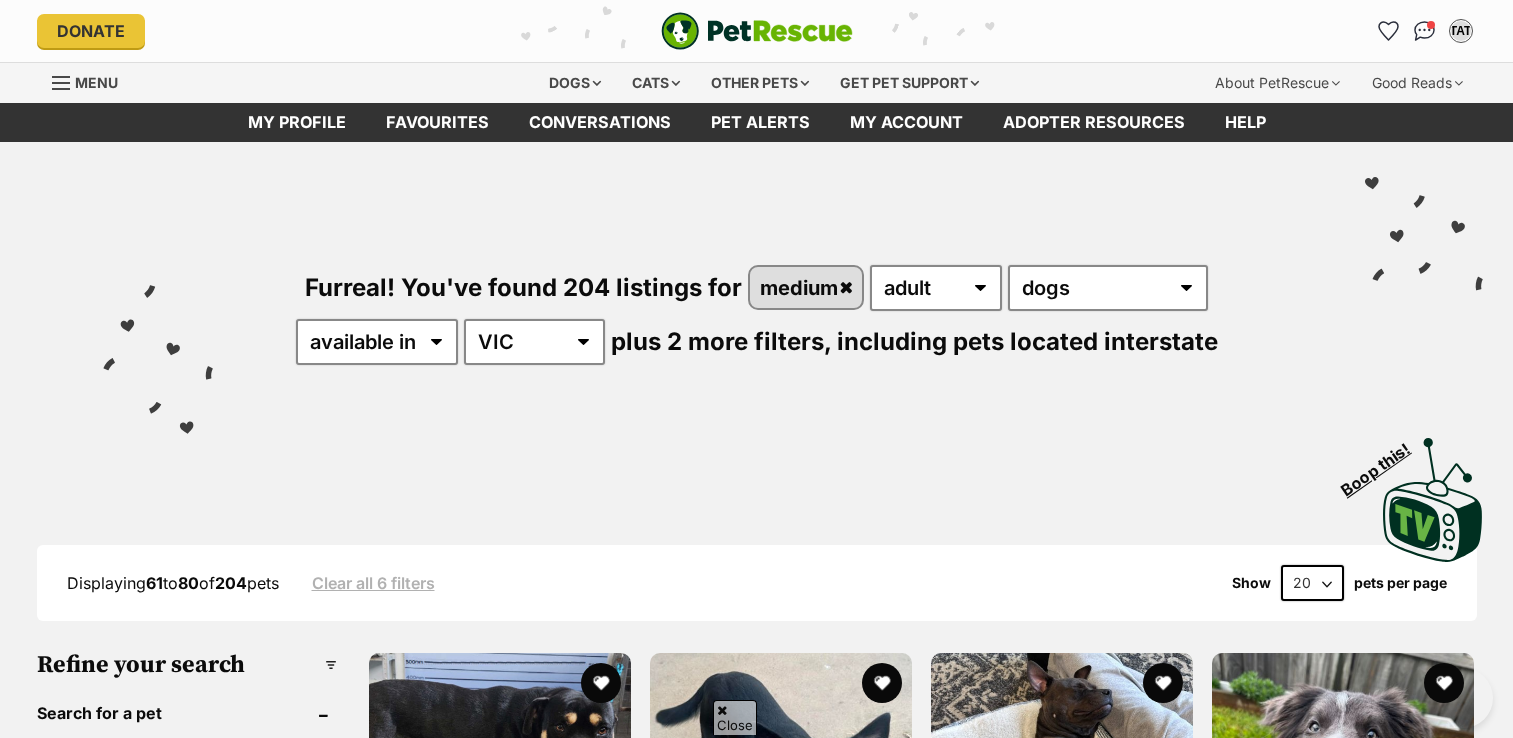 scroll, scrollTop: 1424, scrollLeft: 0, axis: vertical 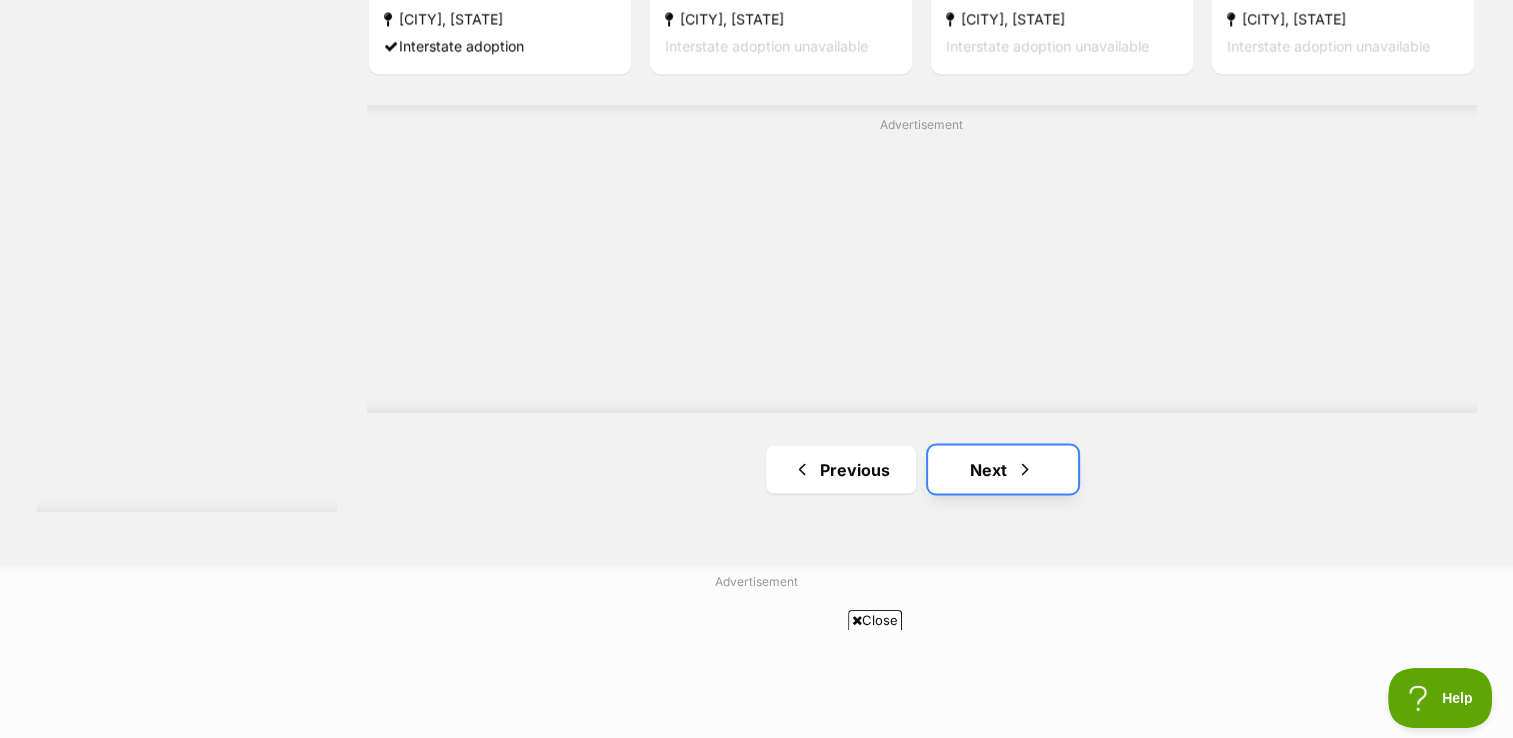click on "Next" at bounding box center (1003, 469) 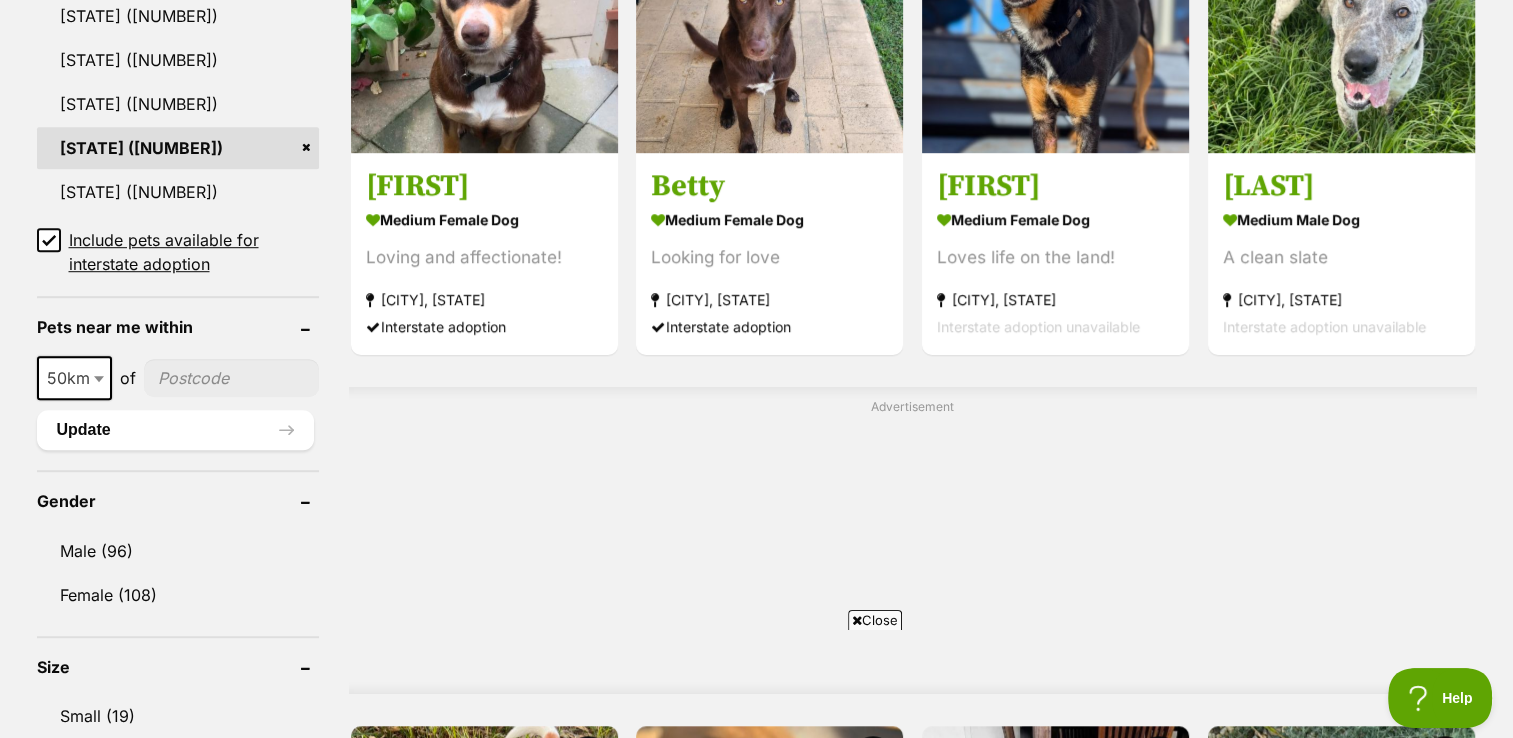 scroll, scrollTop: 0, scrollLeft: 0, axis: both 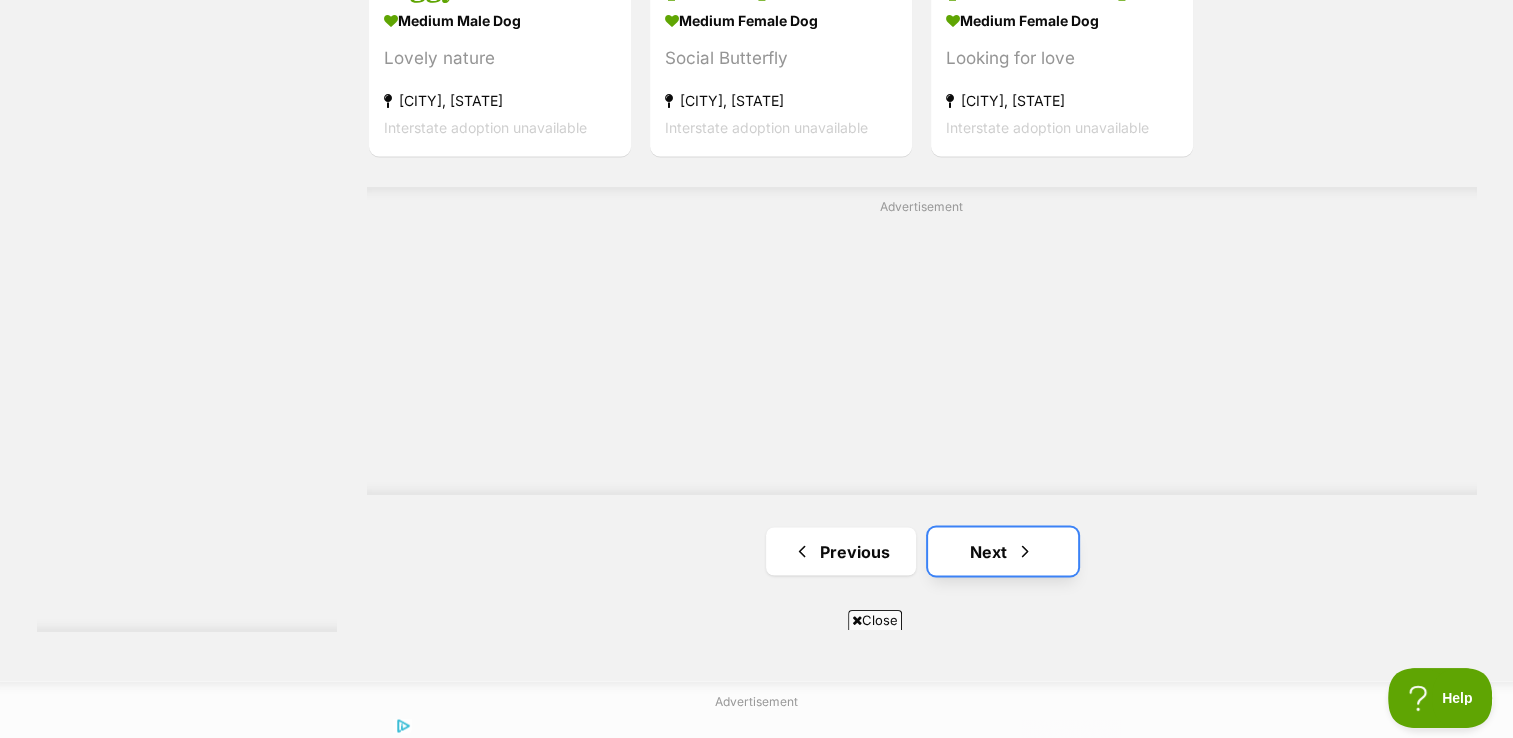 click on "Next" at bounding box center (1003, 551) 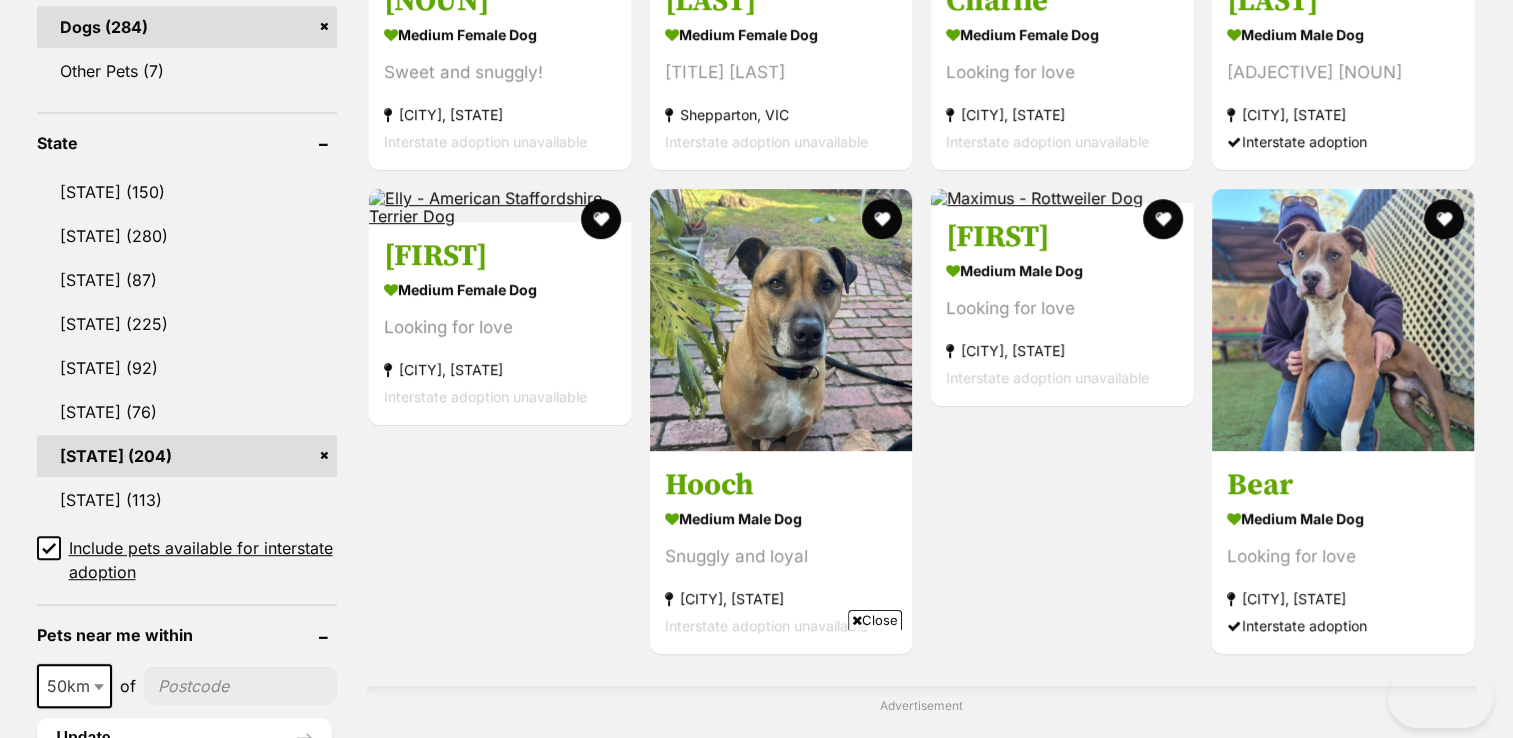 scroll, scrollTop: 0, scrollLeft: 0, axis: both 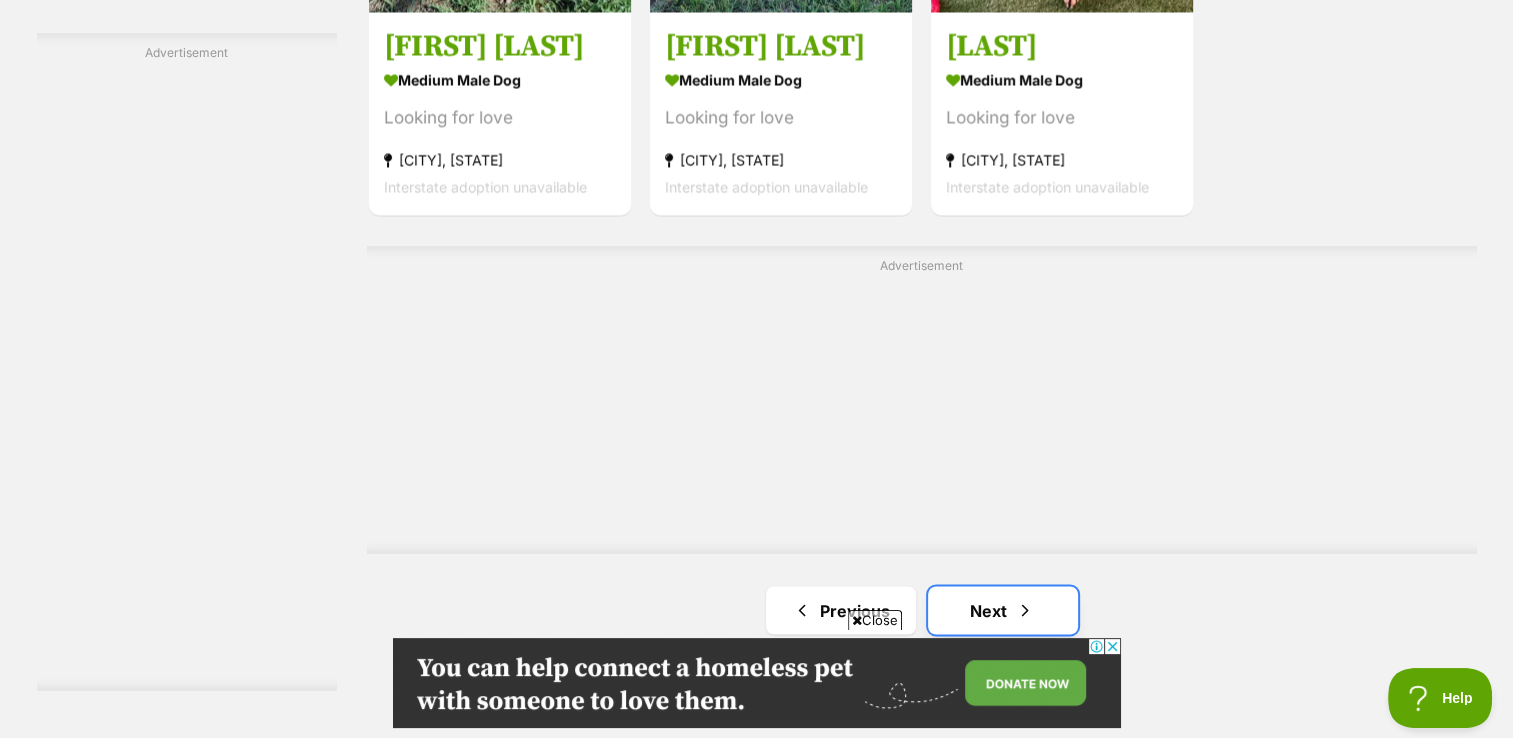 click on "Next" at bounding box center (1003, 610) 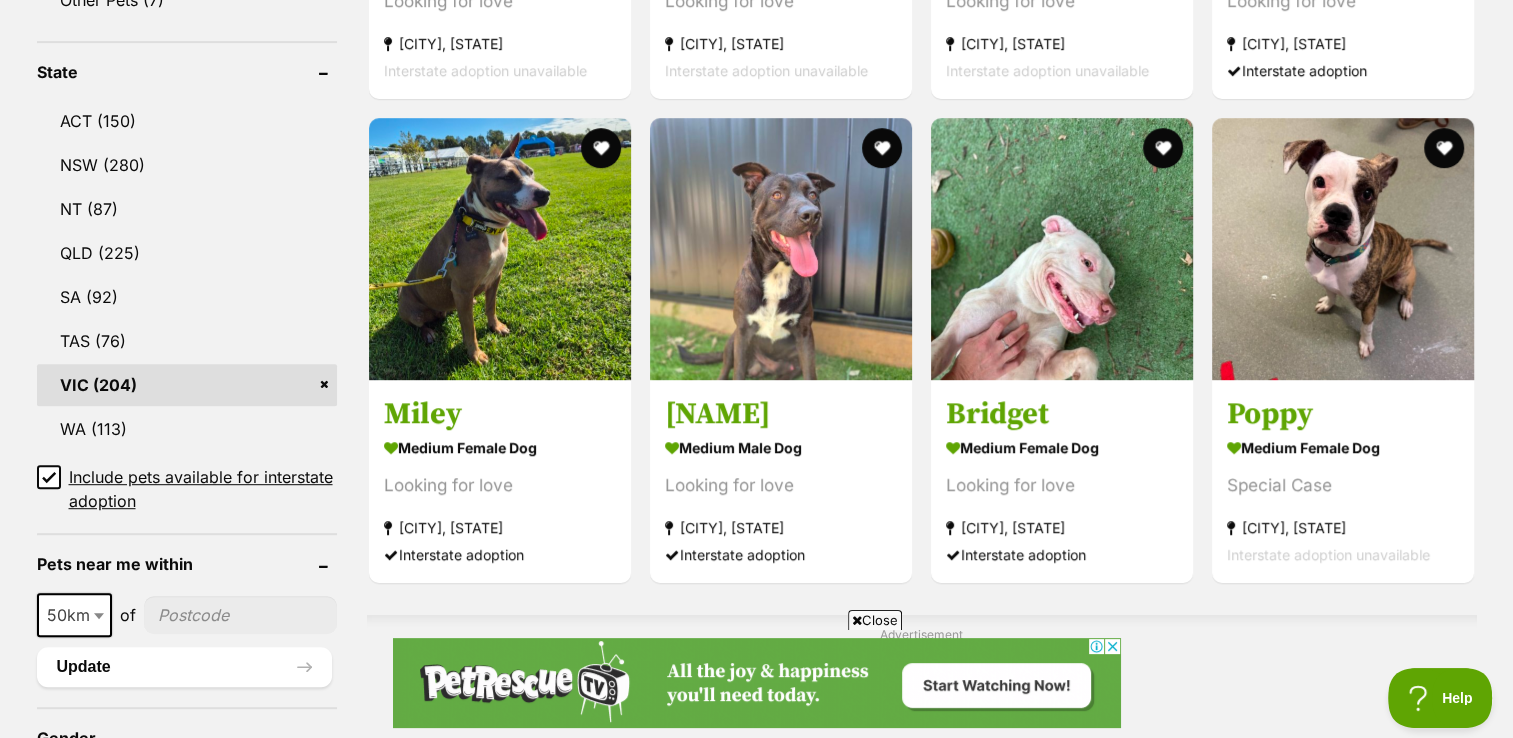 scroll, scrollTop: 0, scrollLeft: 0, axis: both 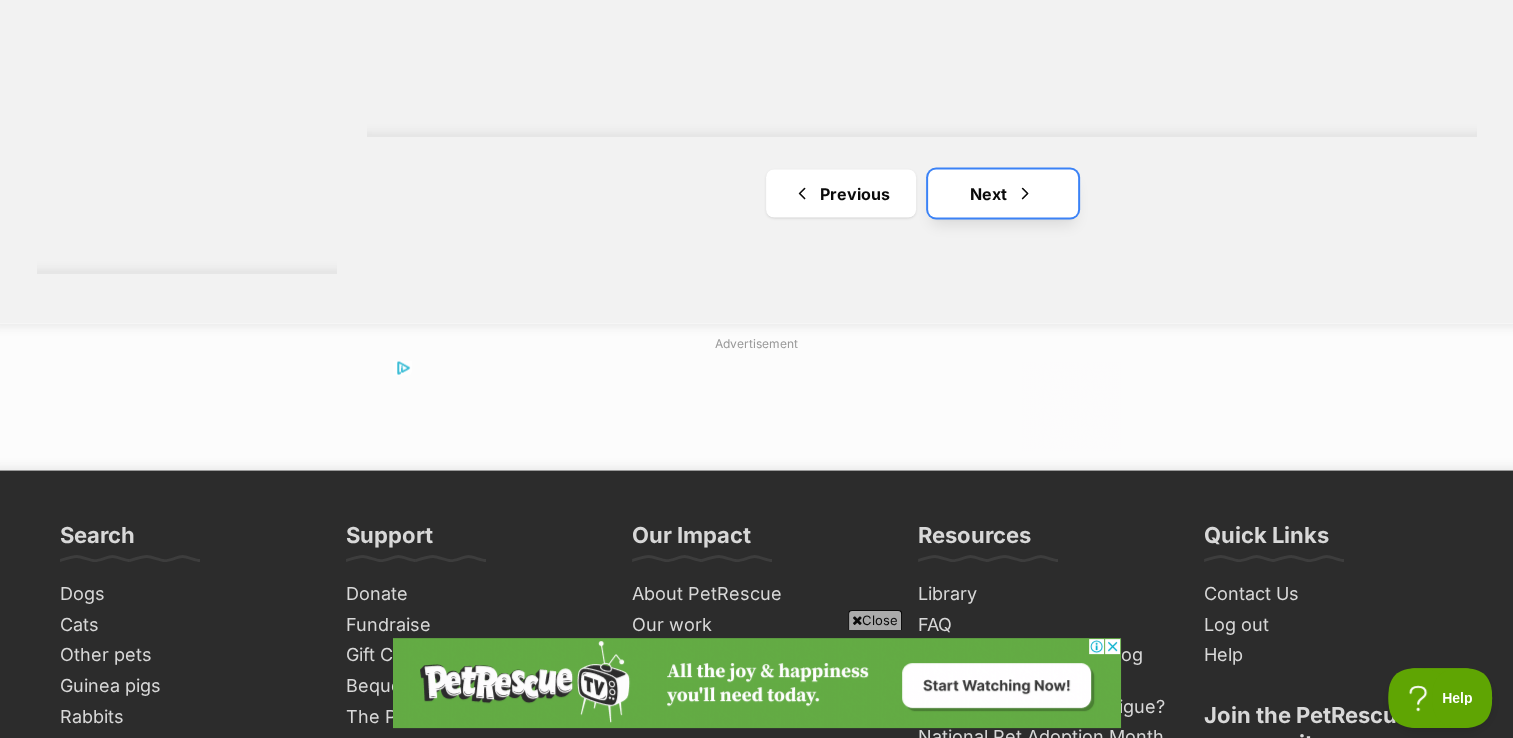click on "Next" at bounding box center (1003, 194) 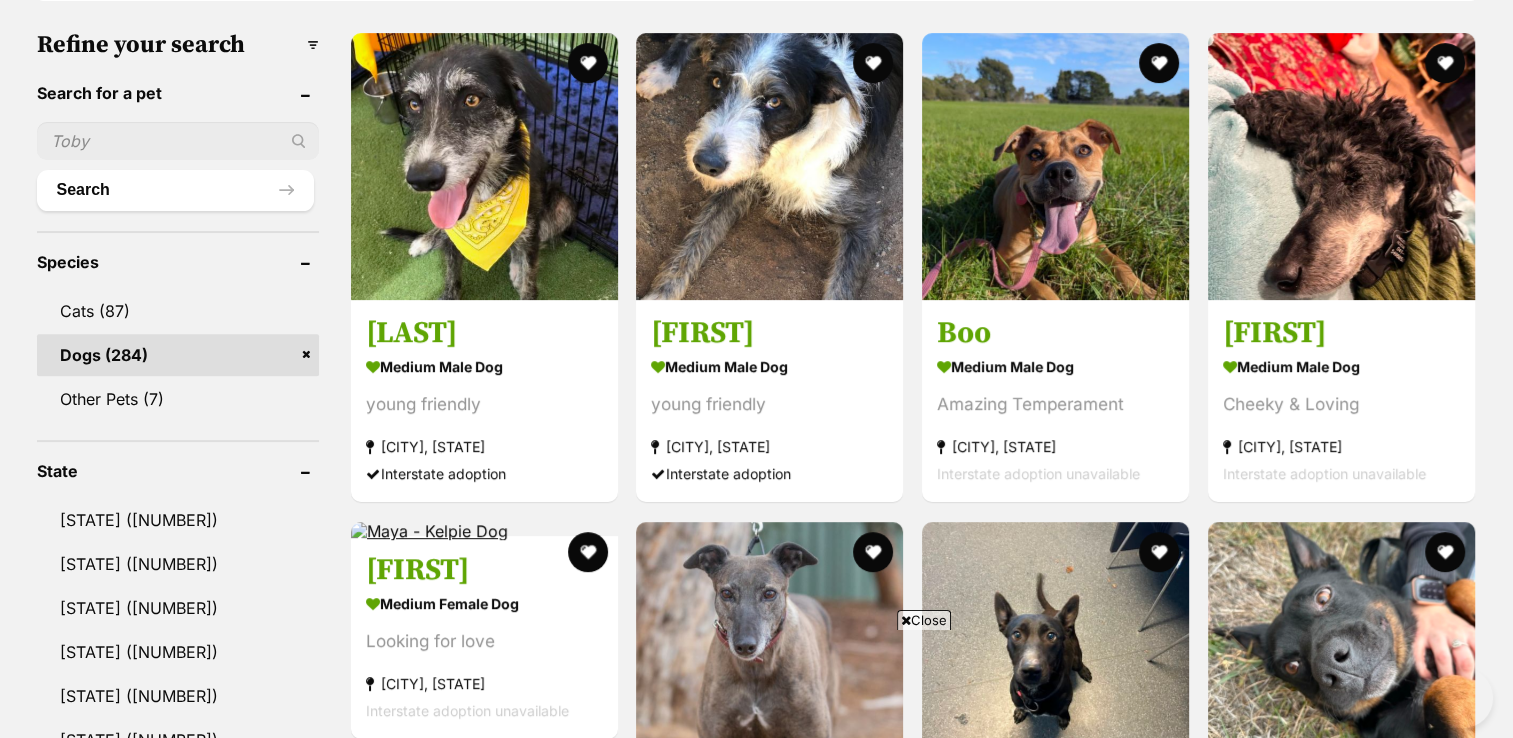 scroll, scrollTop: 0, scrollLeft: 0, axis: both 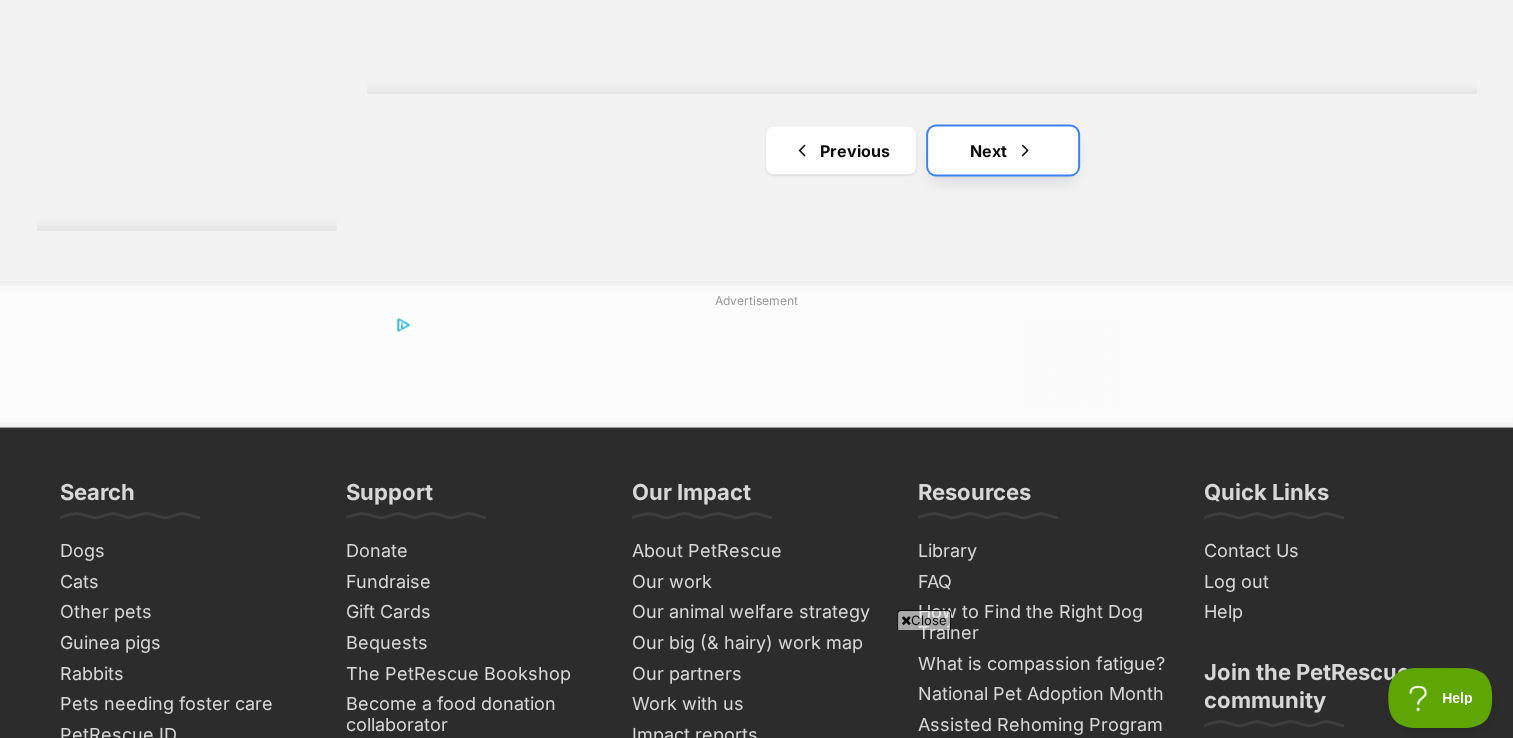 click on "Next" at bounding box center (1003, 151) 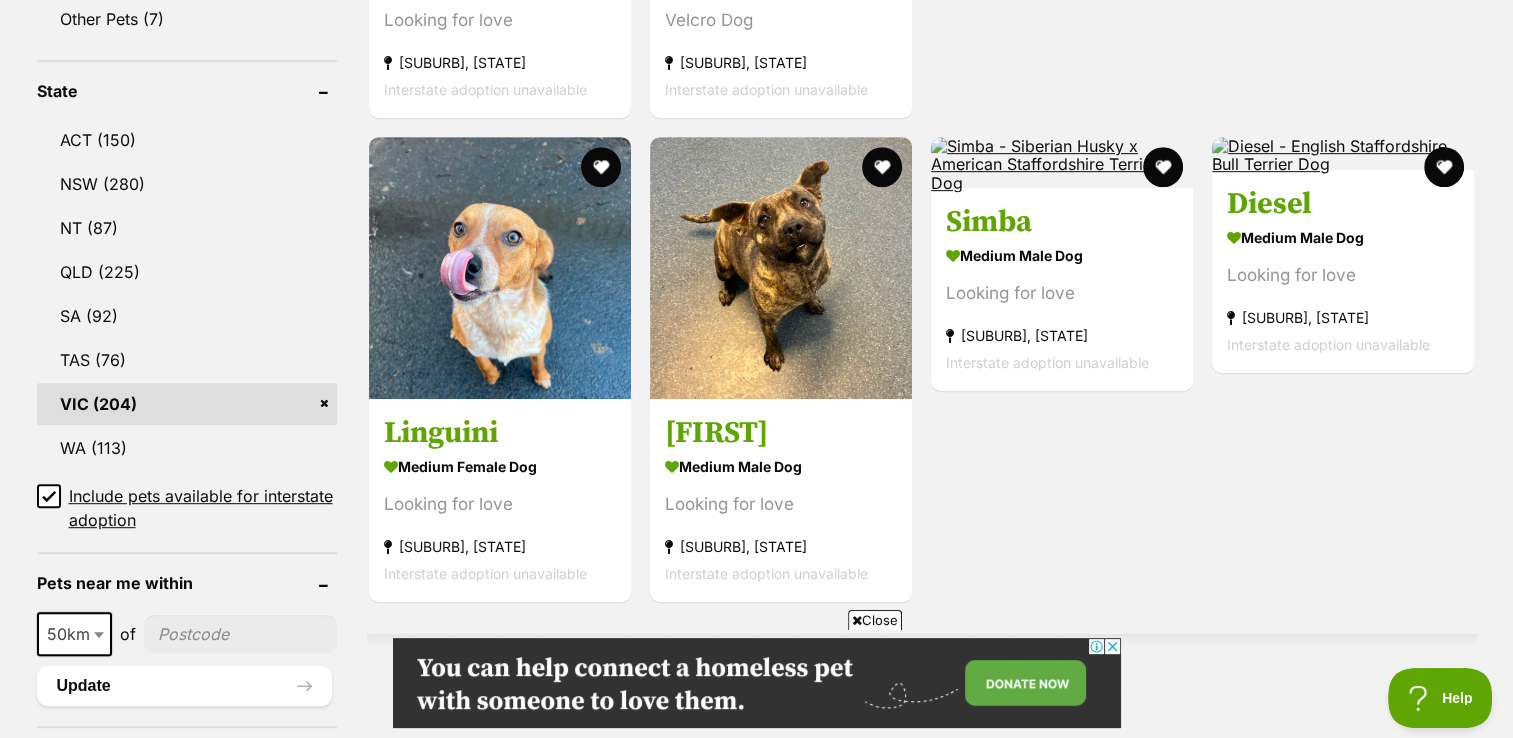 scroll, scrollTop: 1000, scrollLeft: 0, axis: vertical 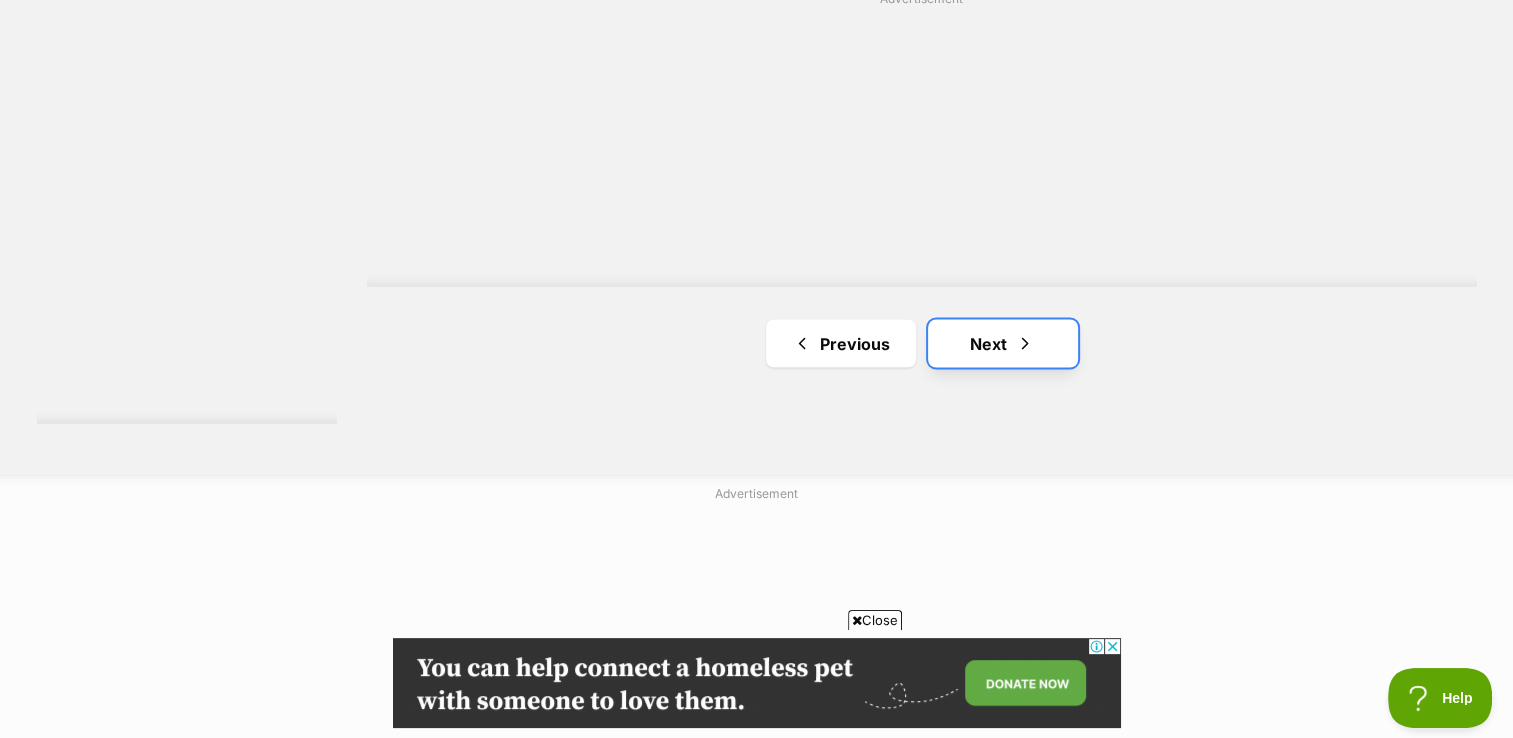 click on "Next" at bounding box center (1003, 343) 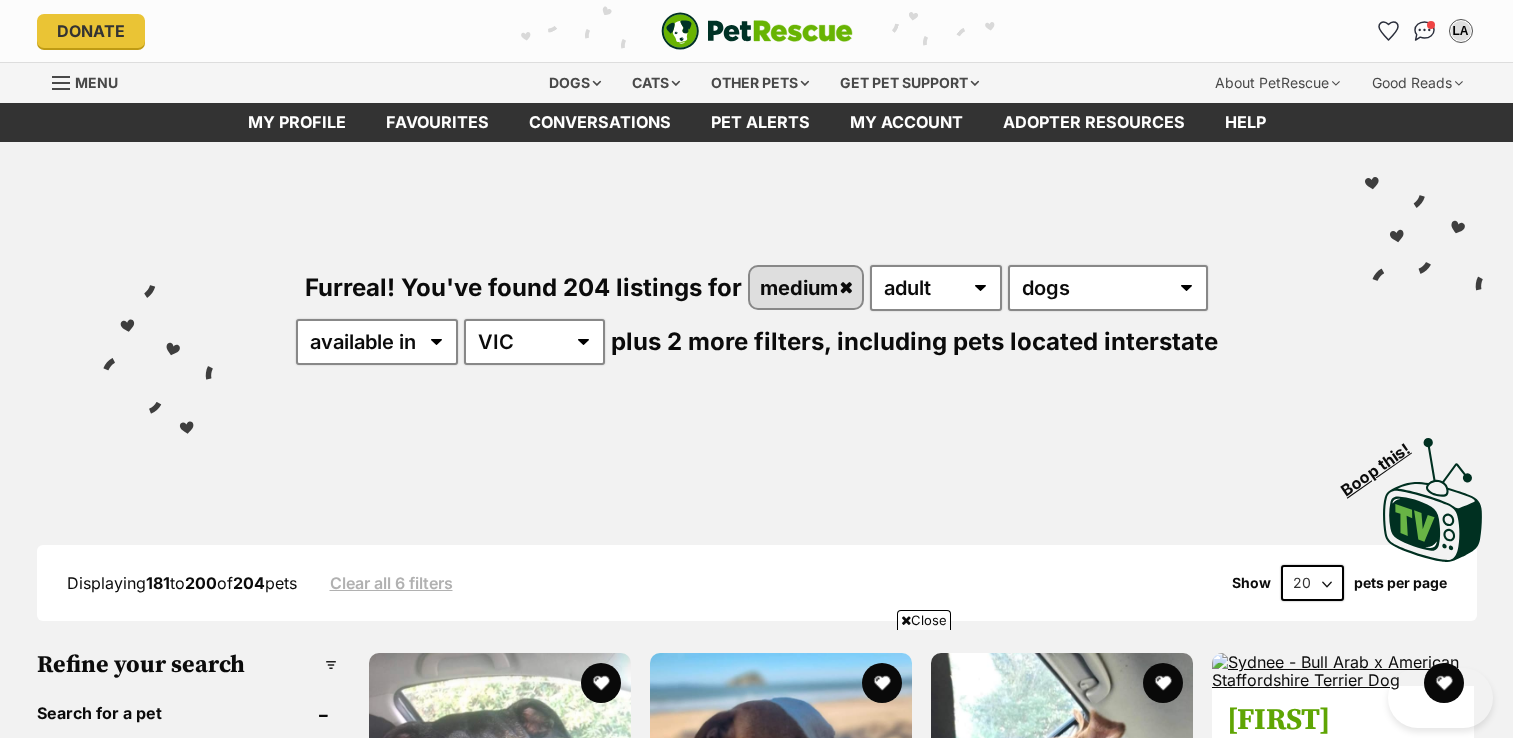 scroll, scrollTop: 860, scrollLeft: 0, axis: vertical 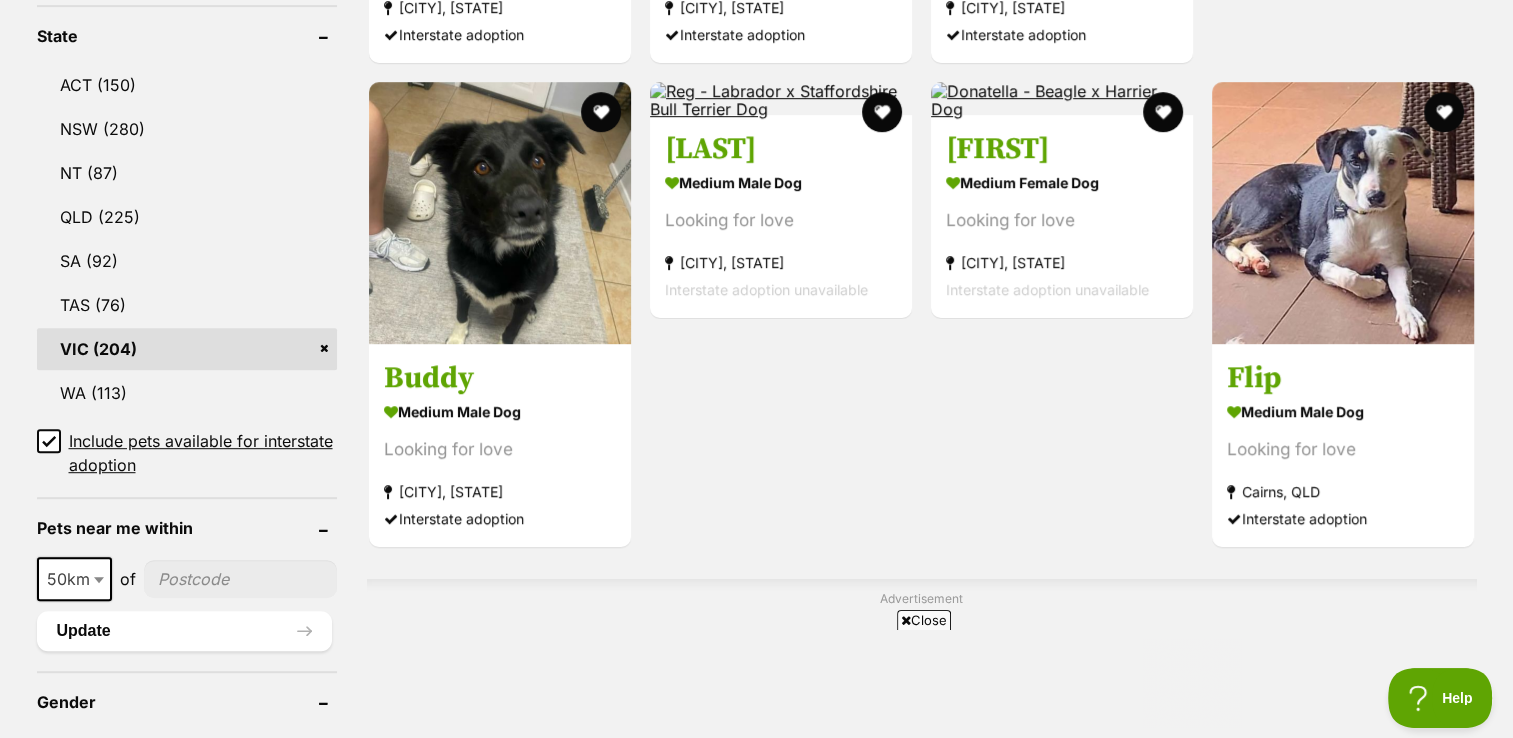 click at bounding box center [49, 441] 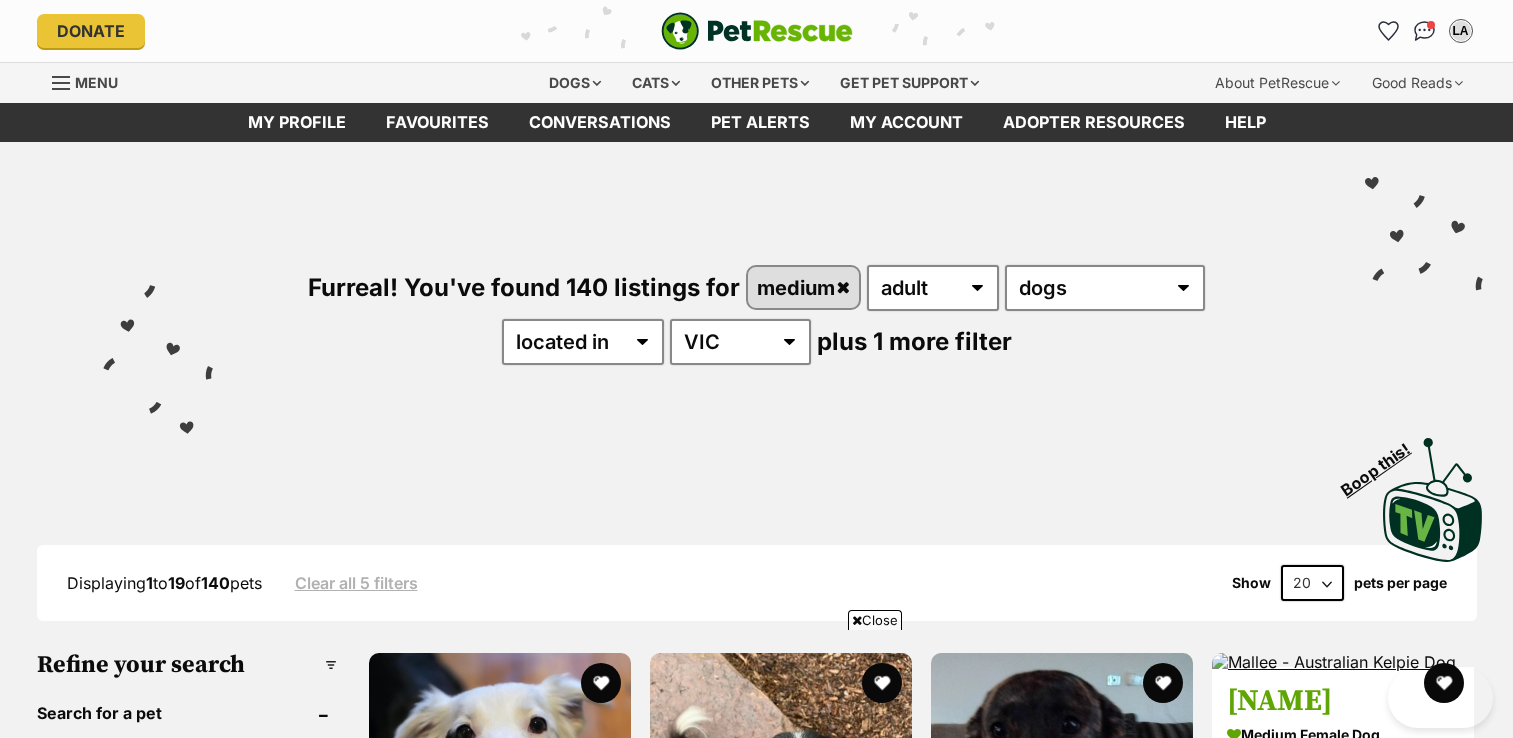 scroll, scrollTop: 448, scrollLeft: 0, axis: vertical 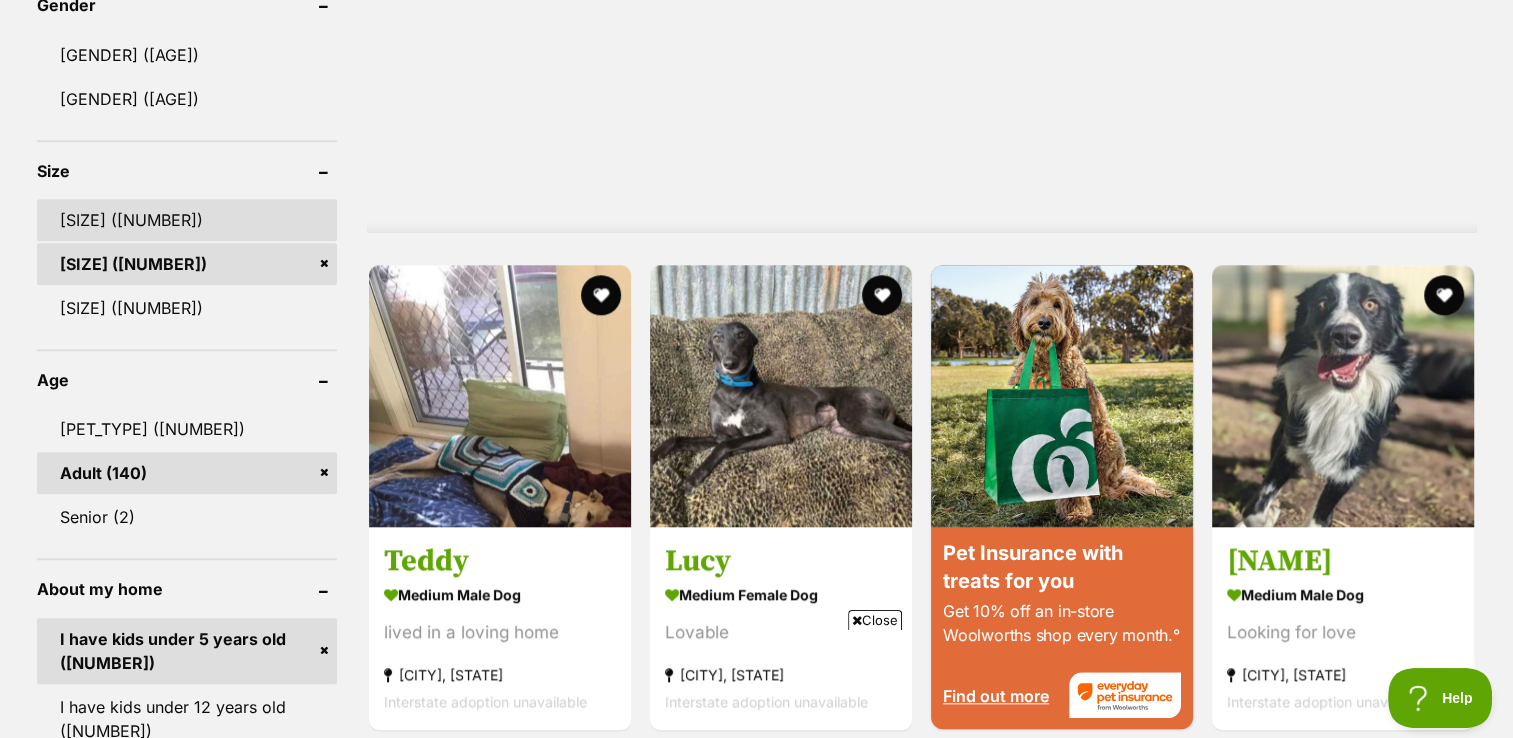 click on "[SIZE] ([NUMBER])" at bounding box center (187, 220) 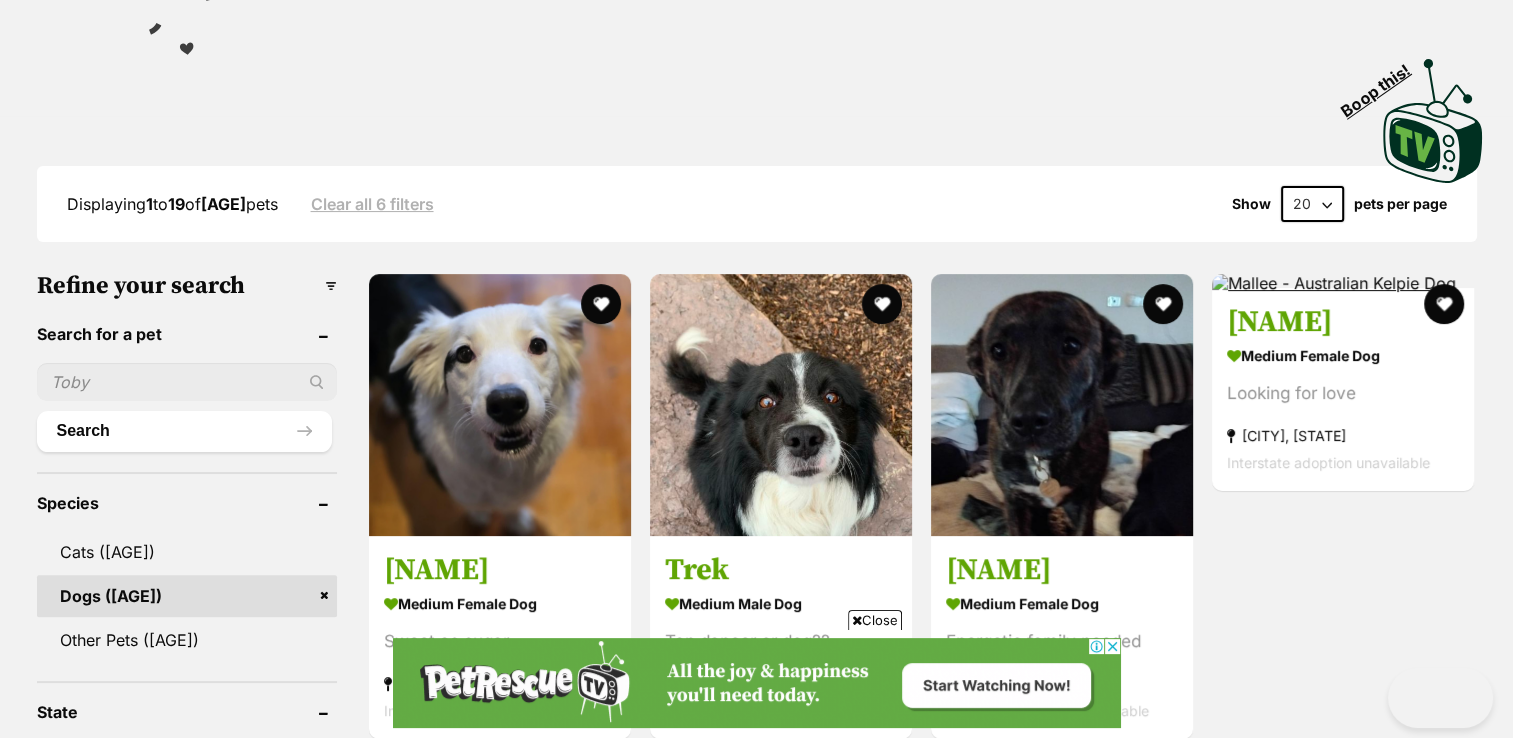 scroll, scrollTop: 0, scrollLeft: 0, axis: both 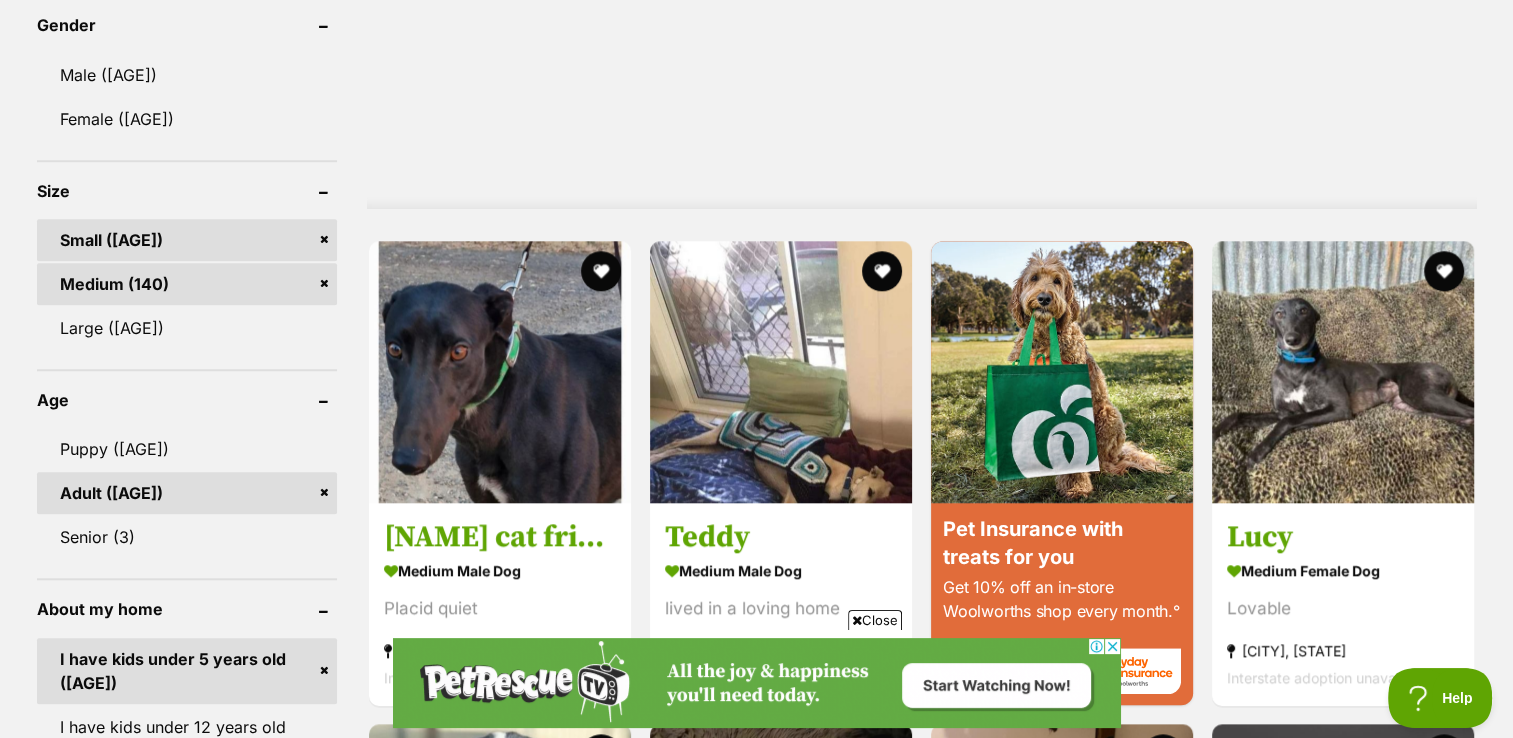 click on "Medium (140)" at bounding box center [187, 284] 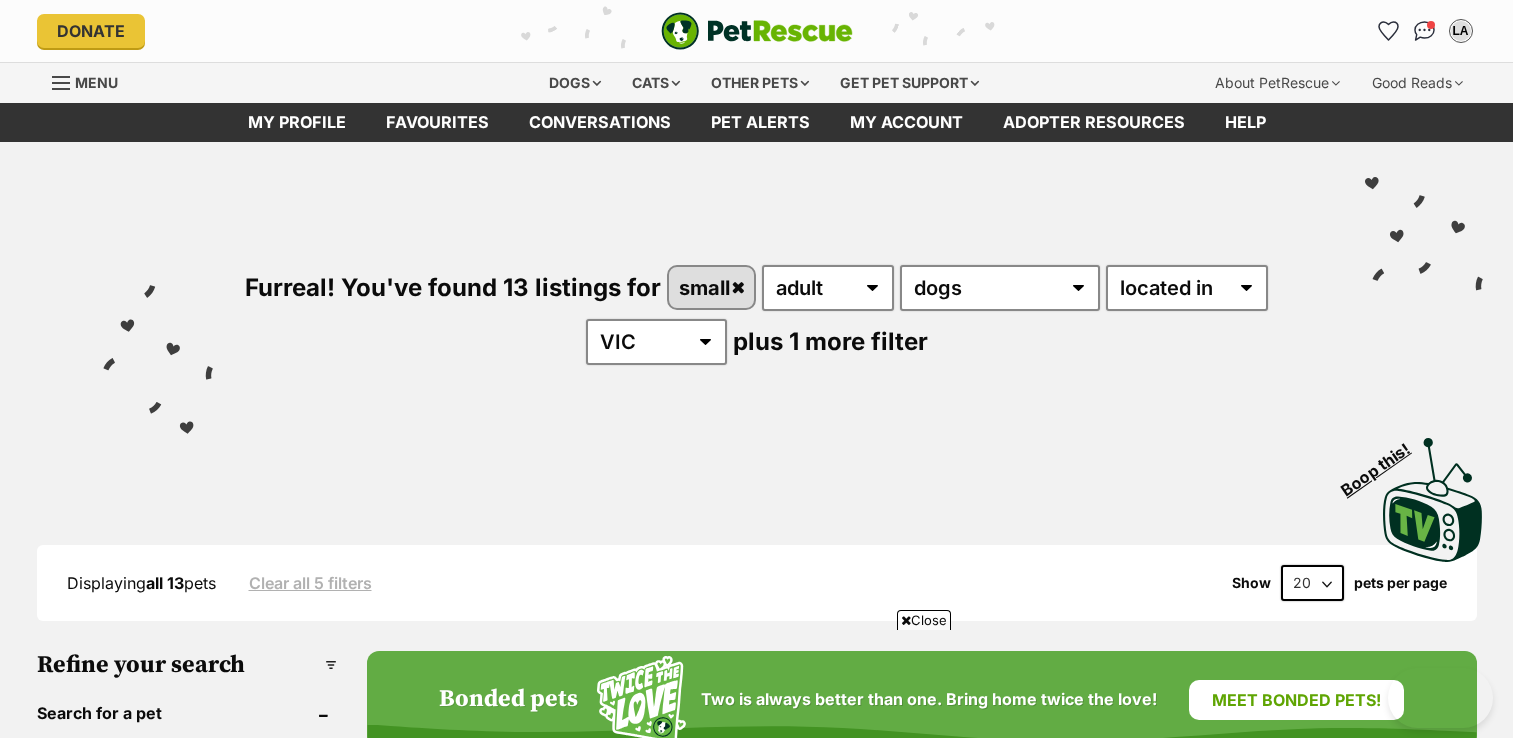 scroll, scrollTop: 706, scrollLeft: 0, axis: vertical 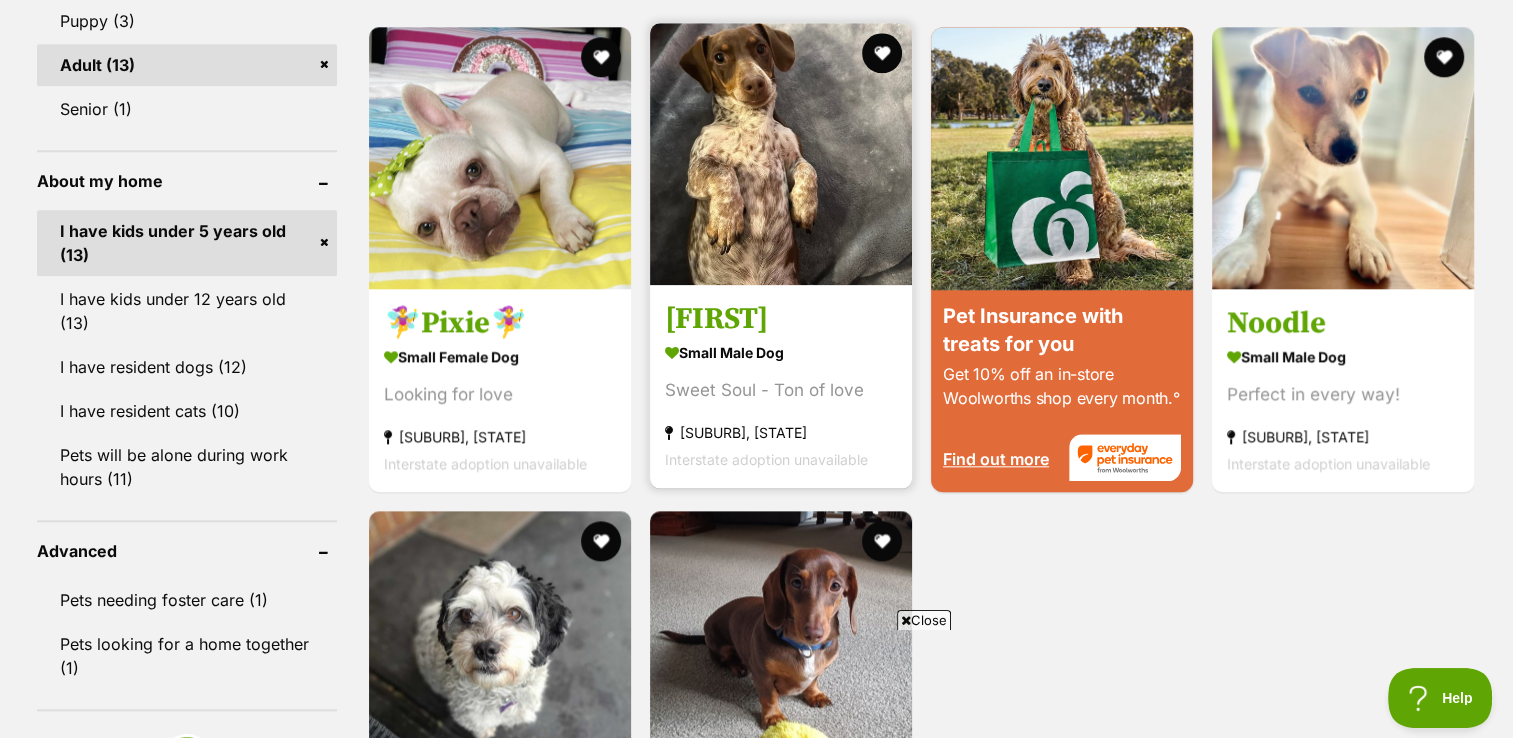 click at bounding box center (781, 154) 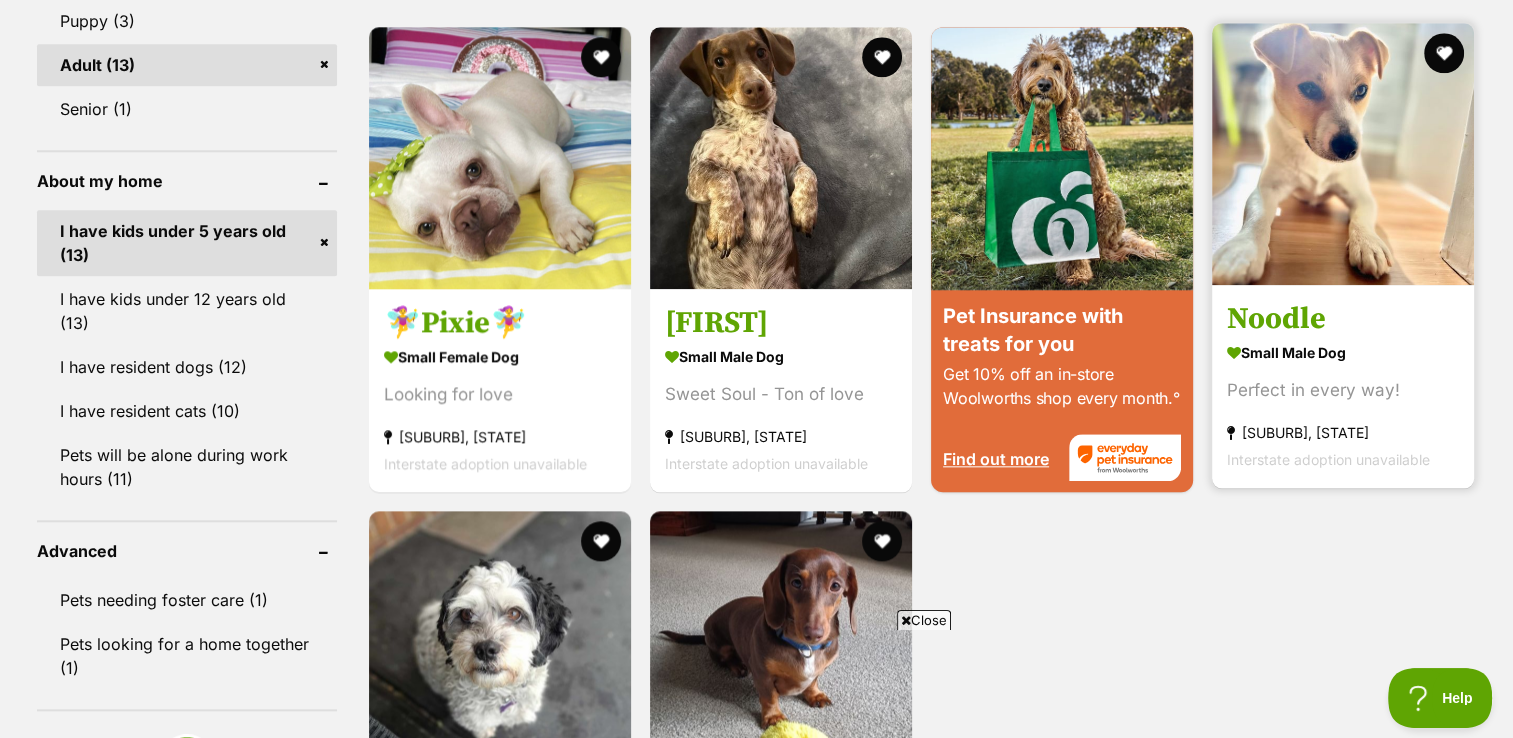 click at bounding box center (1343, 154) 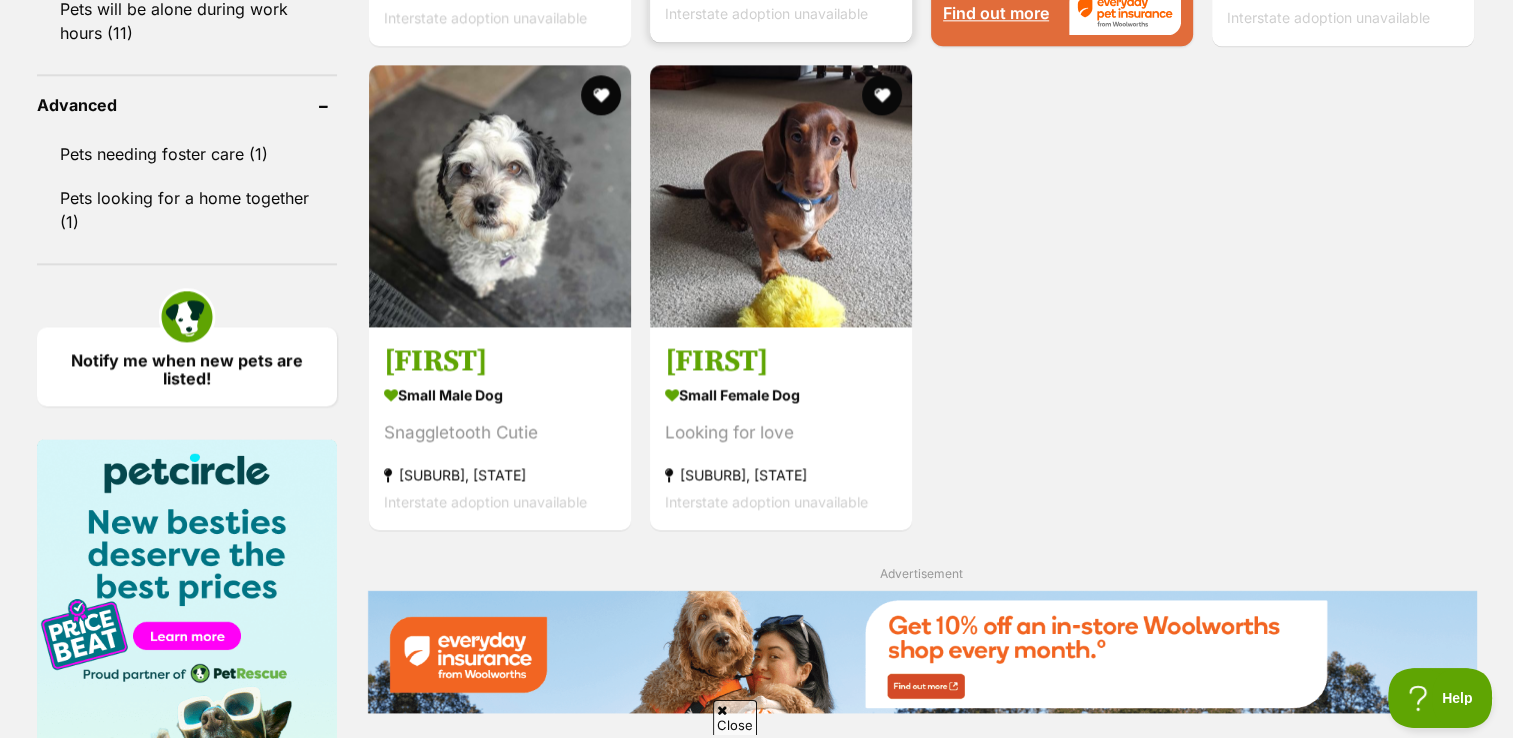 scroll, scrollTop: 0, scrollLeft: 0, axis: both 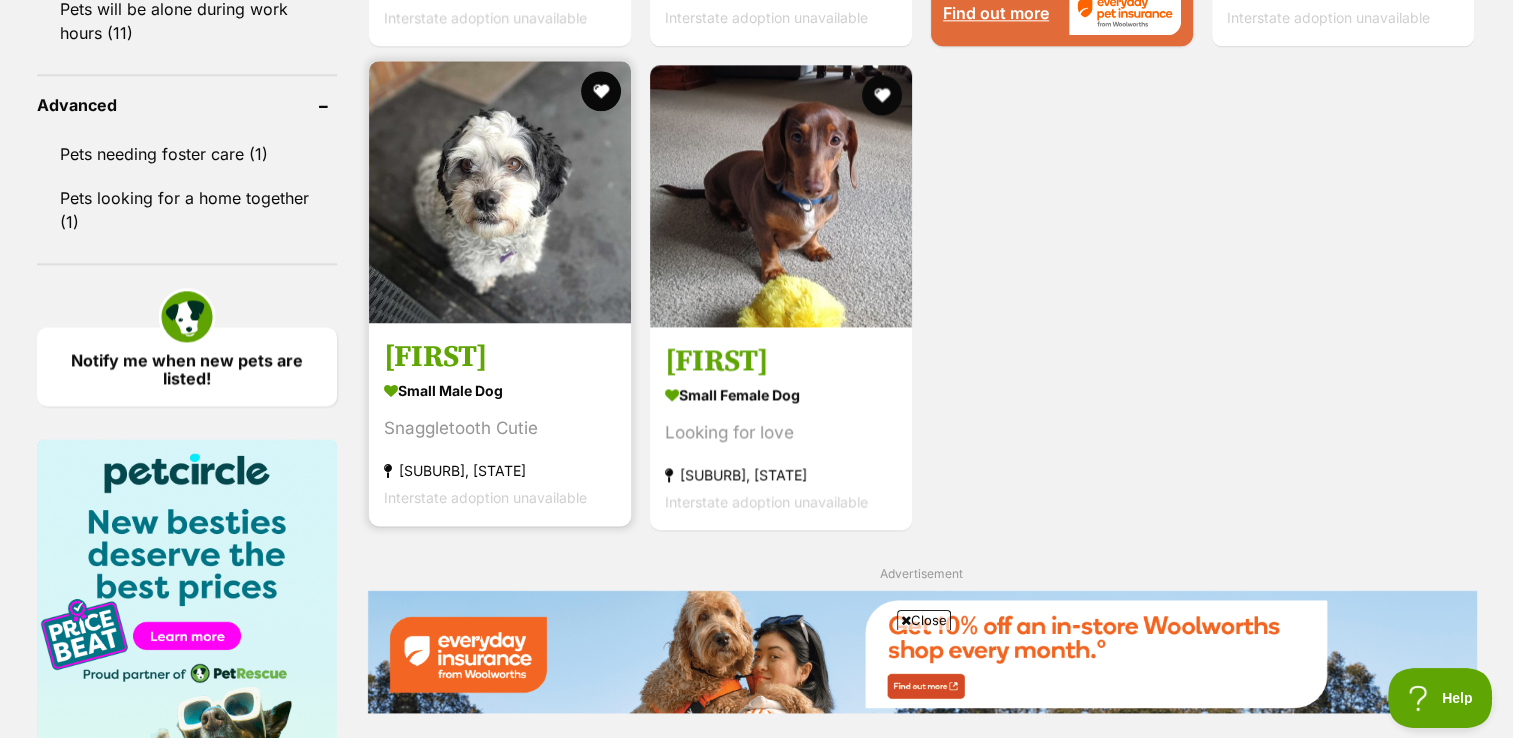click at bounding box center [500, 192] 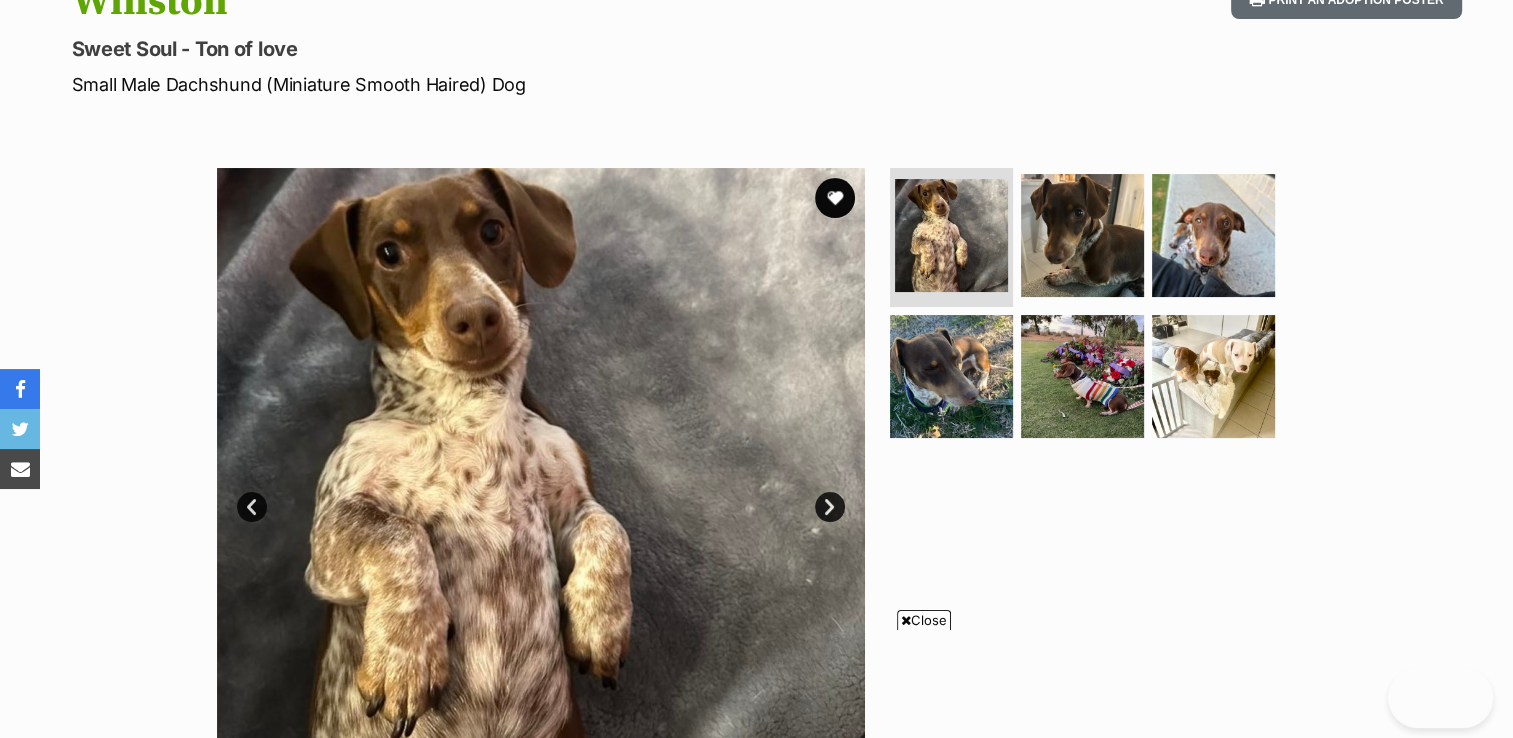 scroll, scrollTop: 0, scrollLeft: 0, axis: both 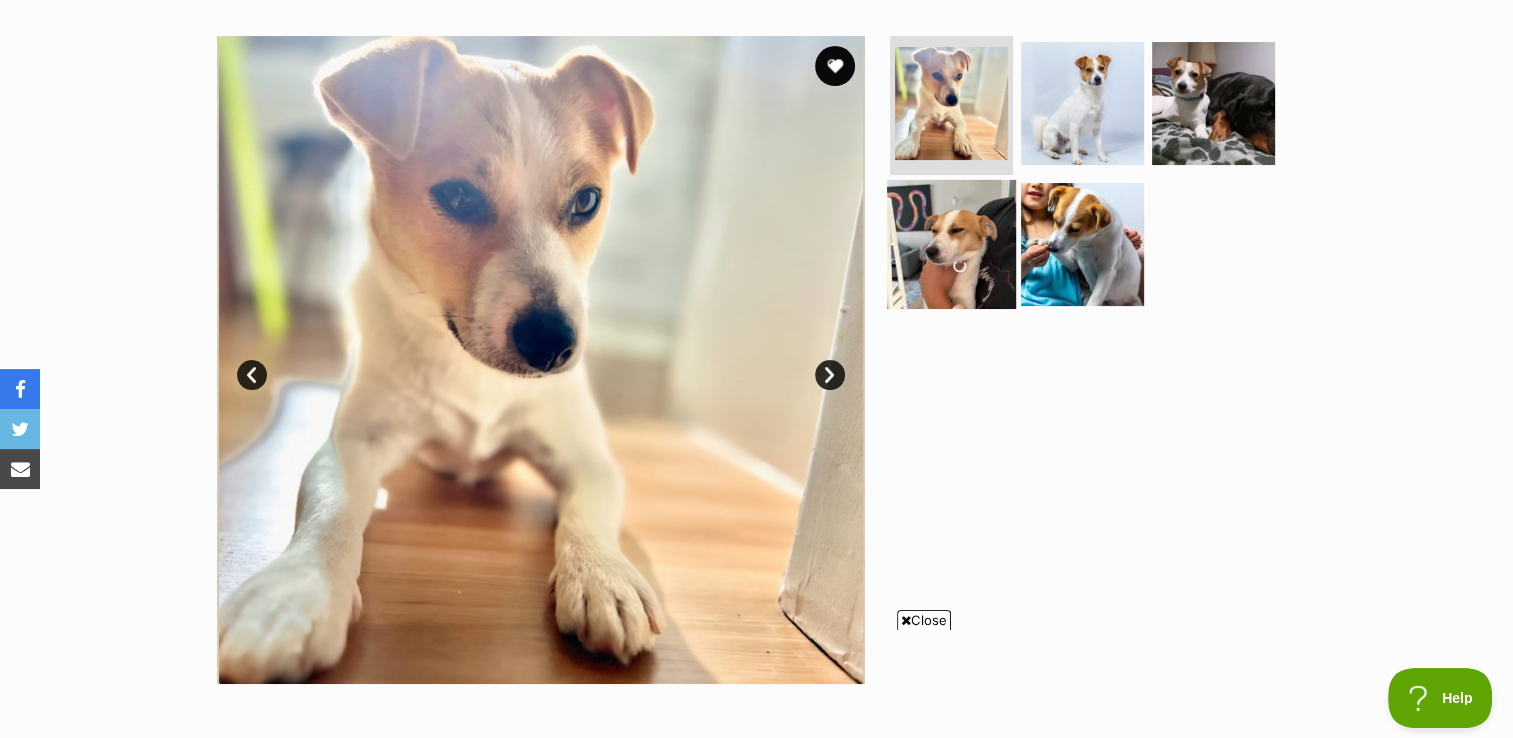 click at bounding box center [951, 244] 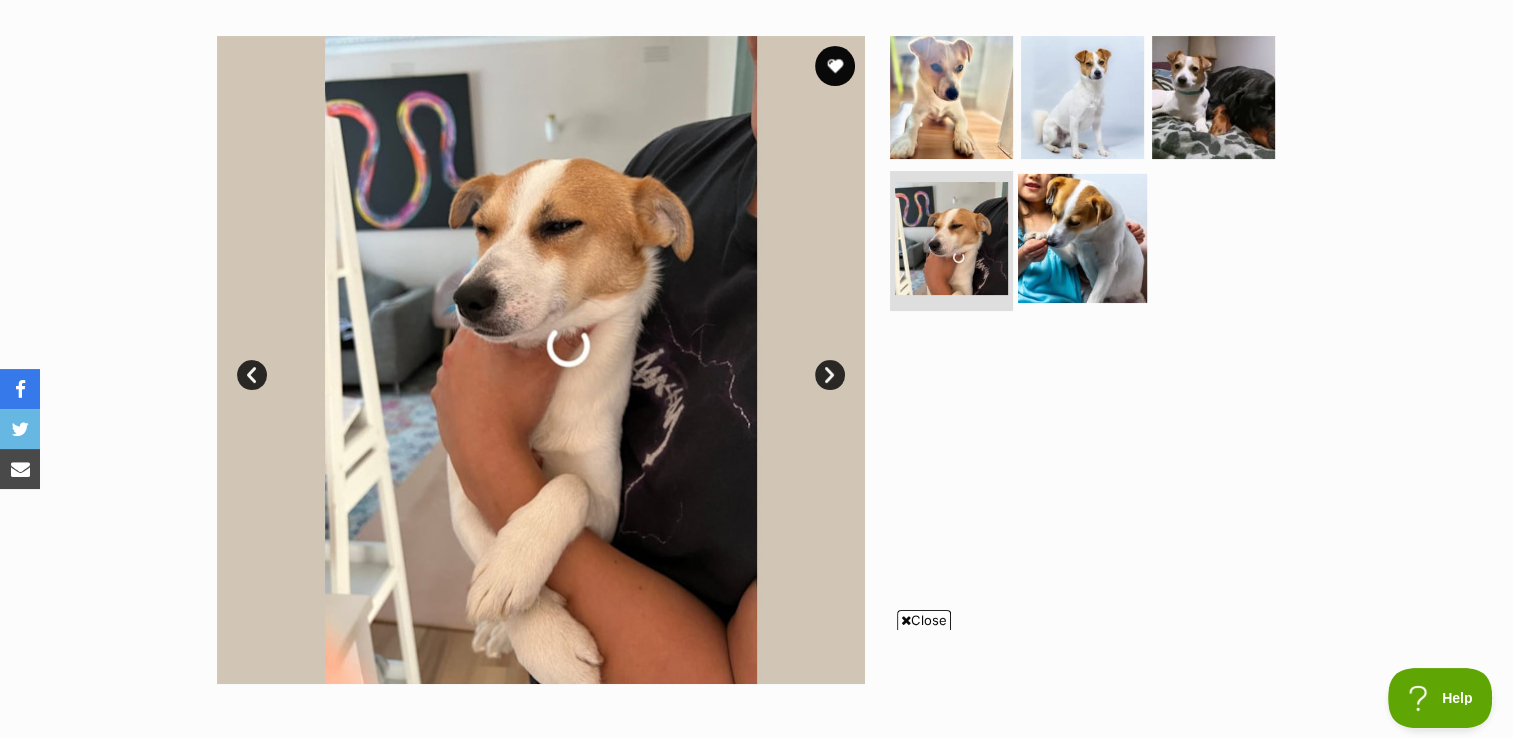 click at bounding box center [1082, 238] 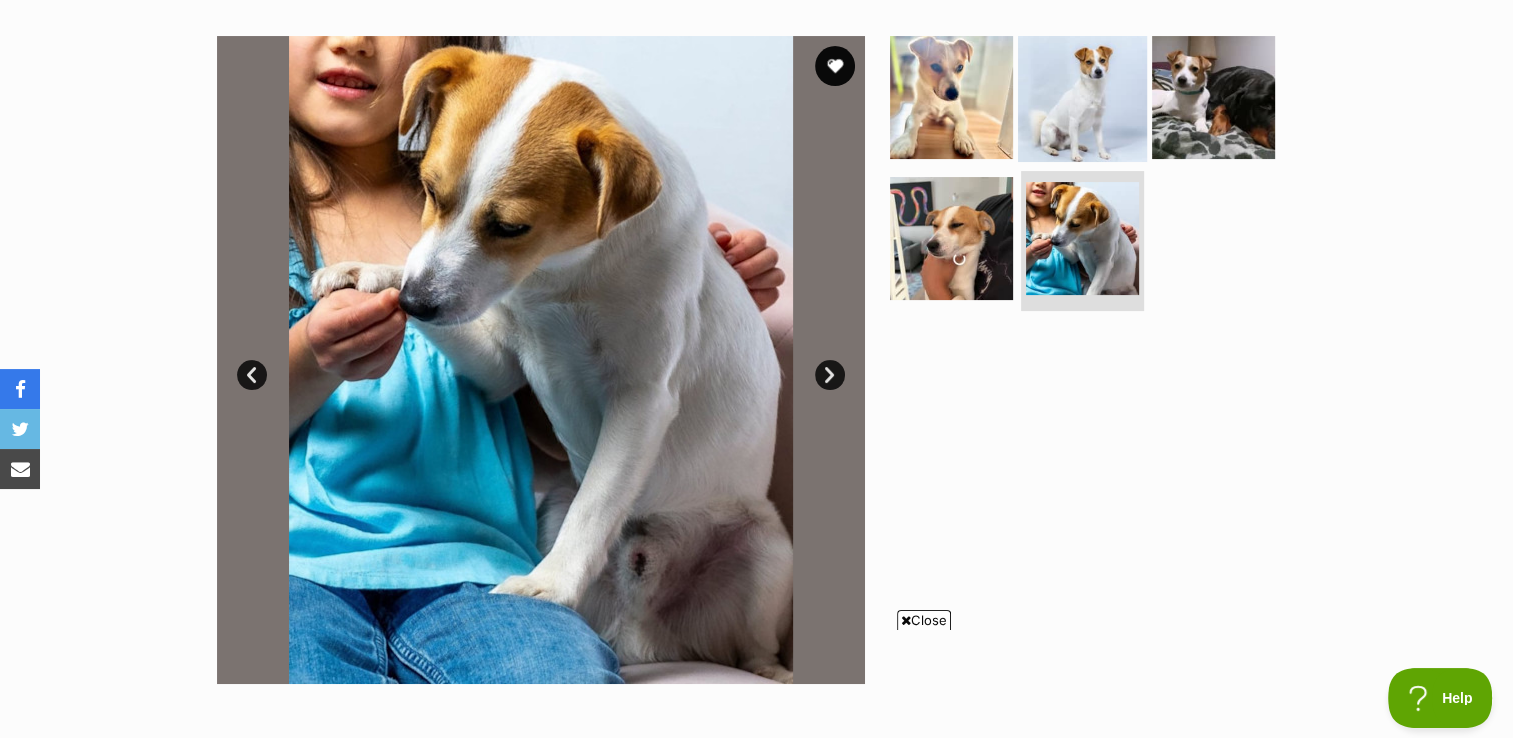 click at bounding box center (1082, 96) 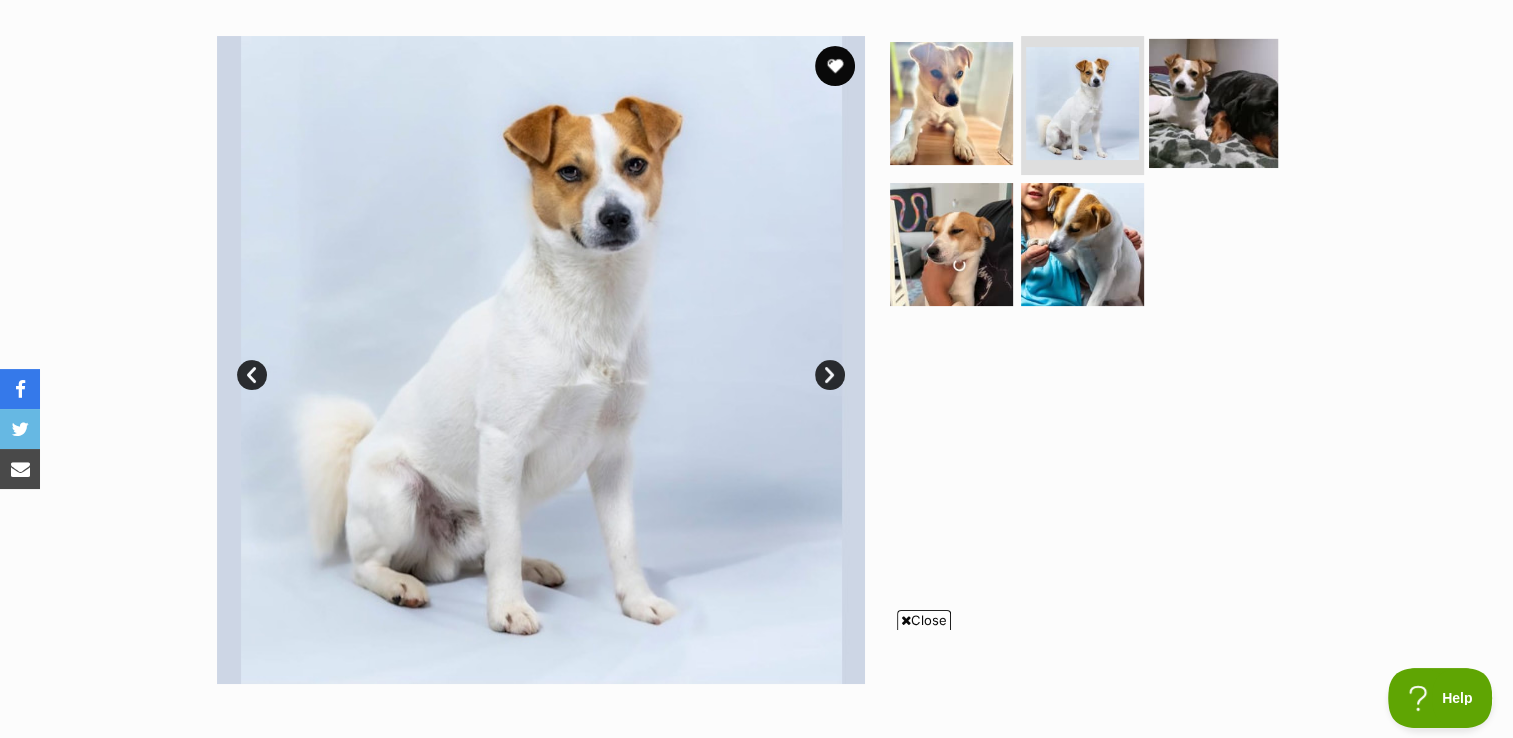 click at bounding box center [1213, 102] 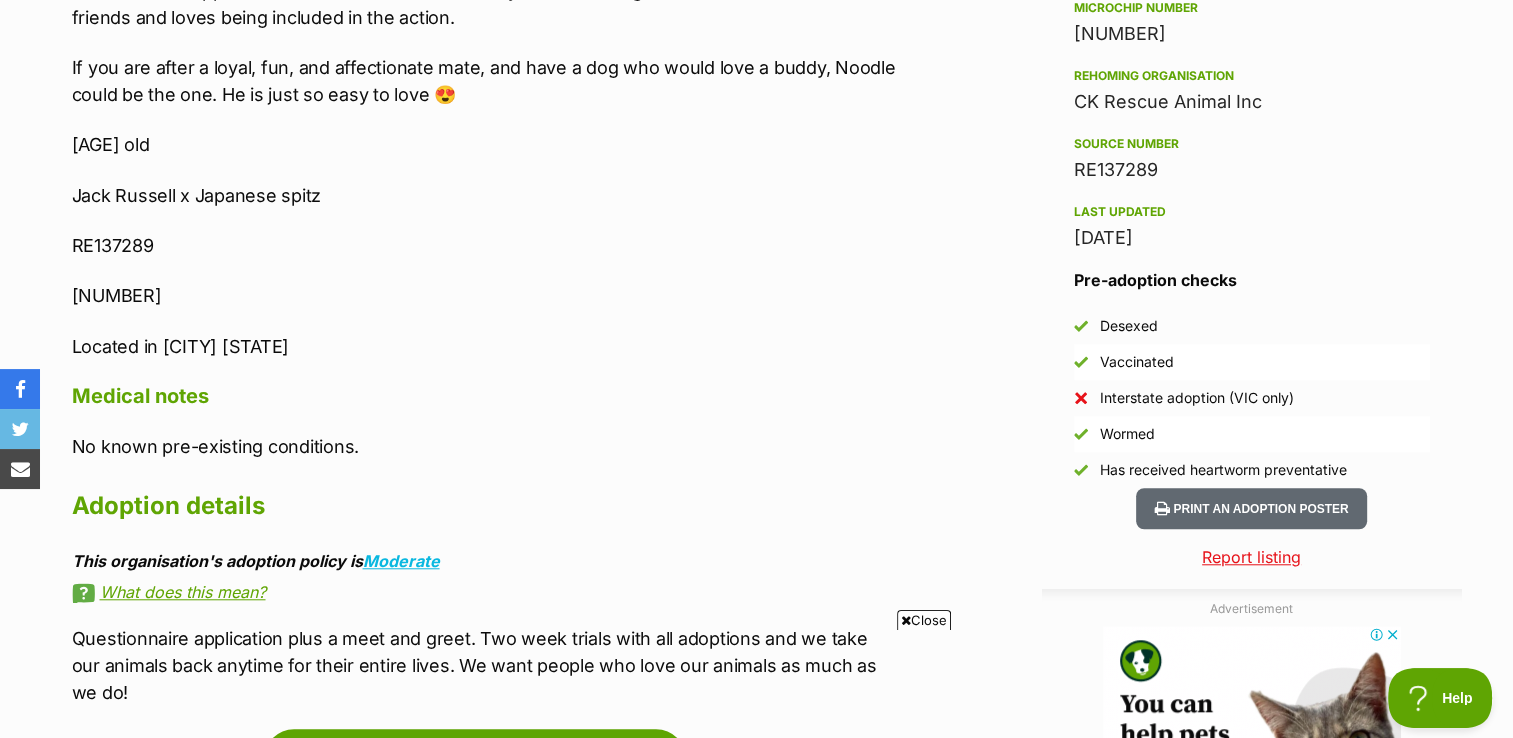 scroll, scrollTop: 1615, scrollLeft: 0, axis: vertical 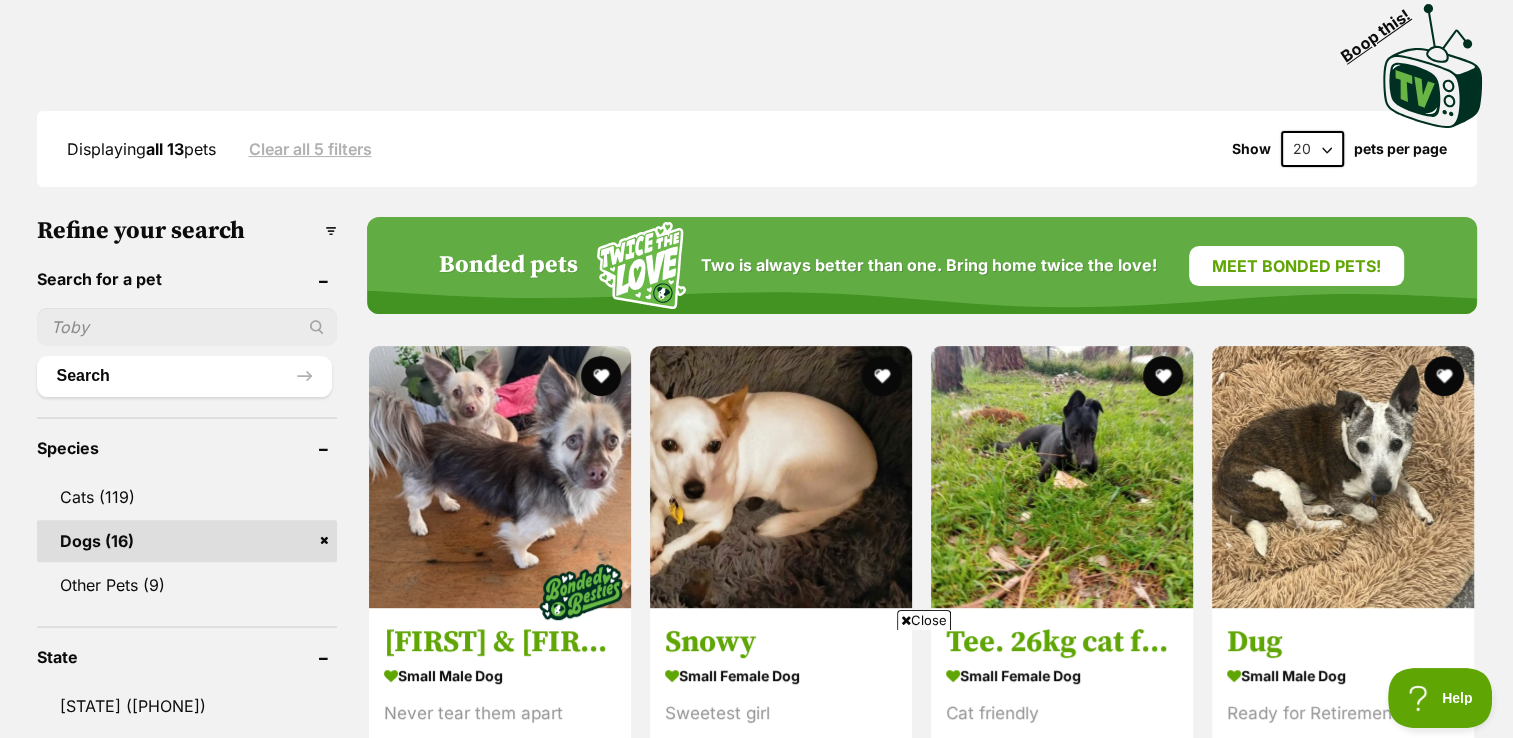 click at bounding box center [187, 327] 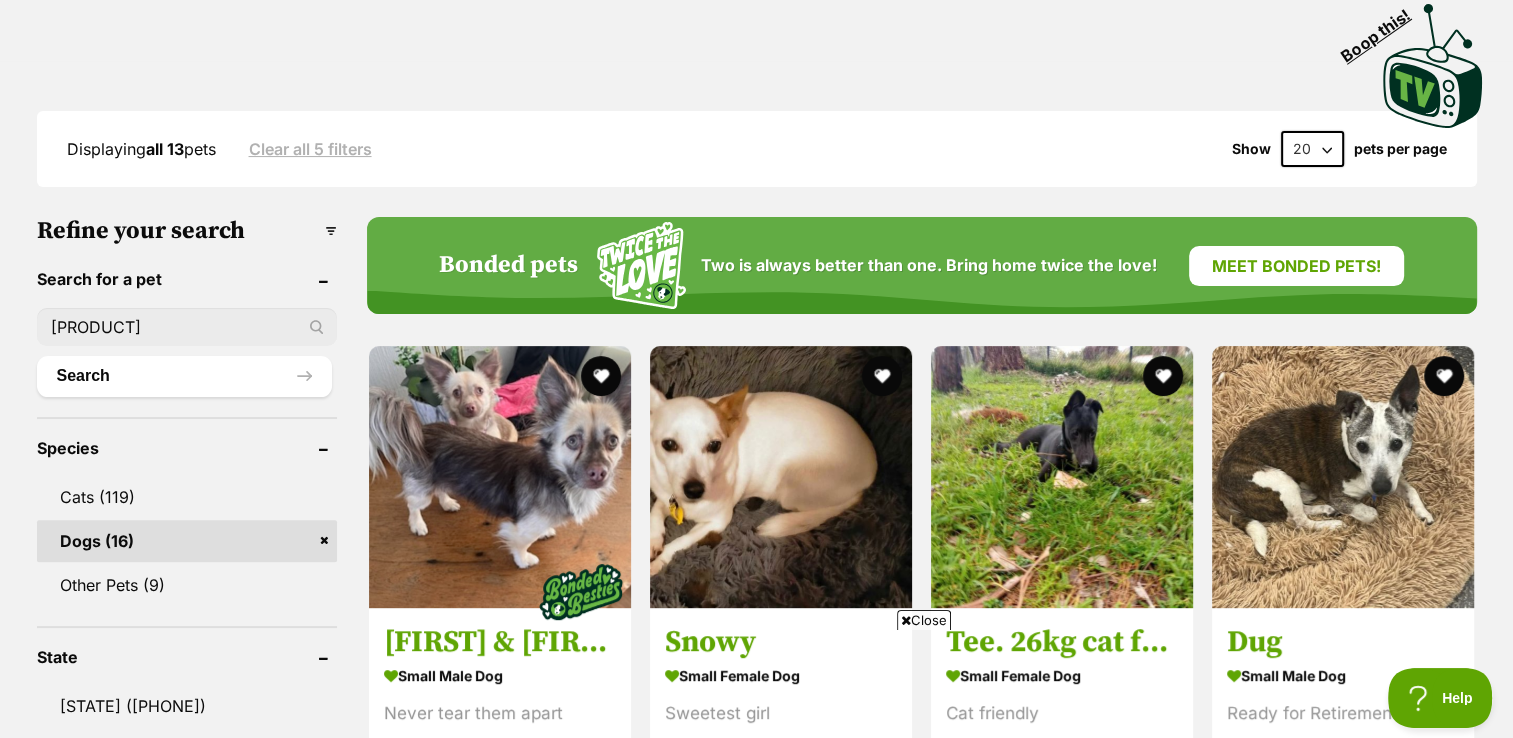 type on "[PRODUCT]" 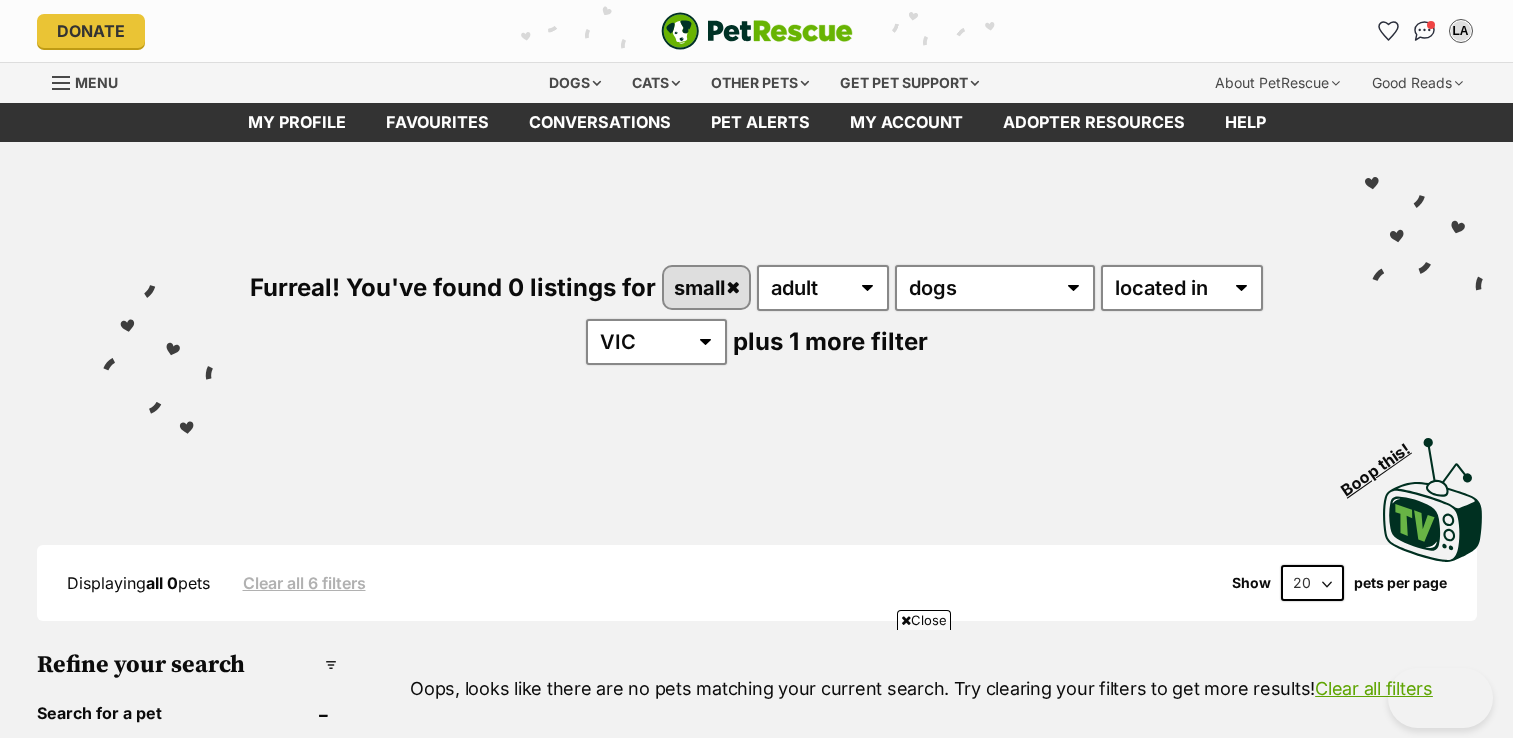 scroll, scrollTop: 164, scrollLeft: 0, axis: vertical 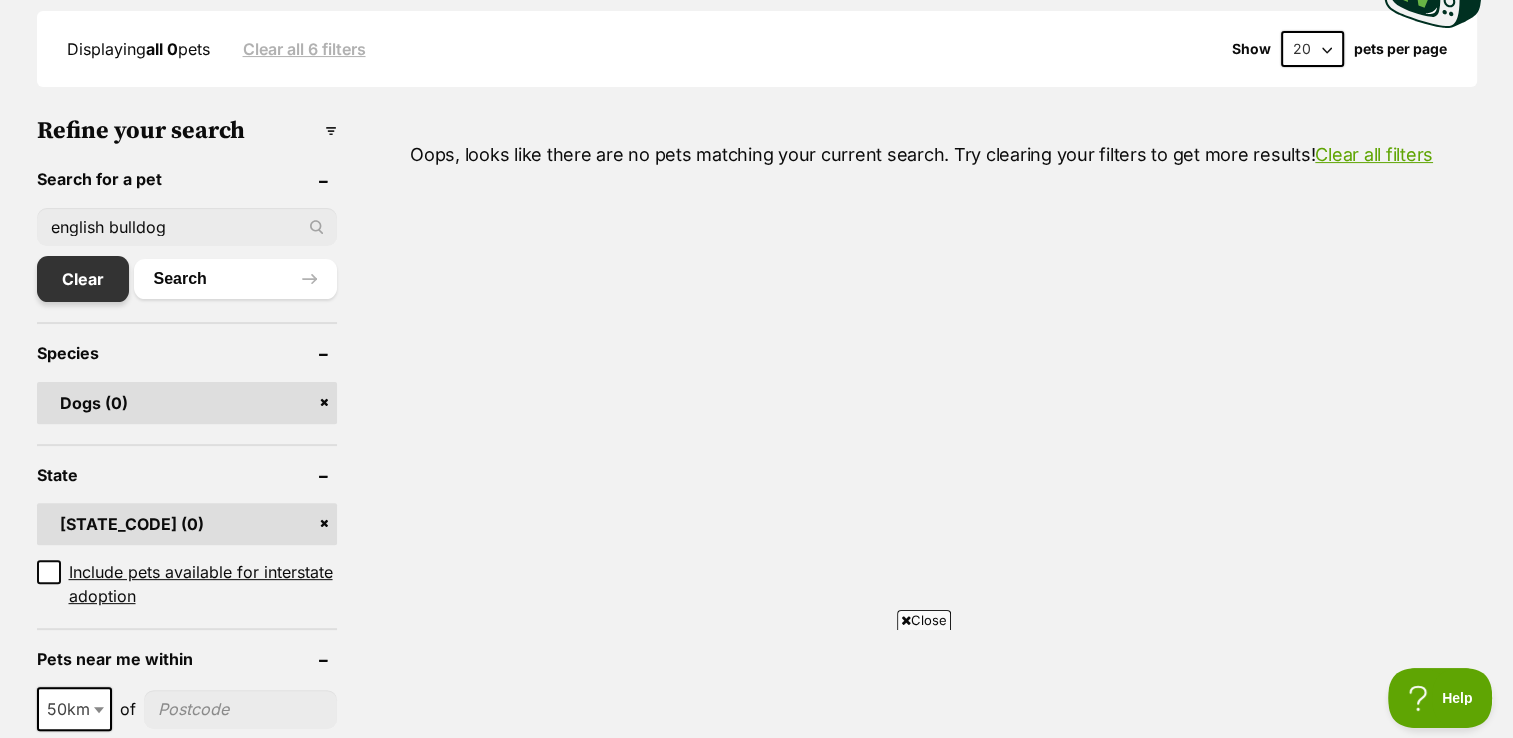 click on "Clear" at bounding box center [83, 279] 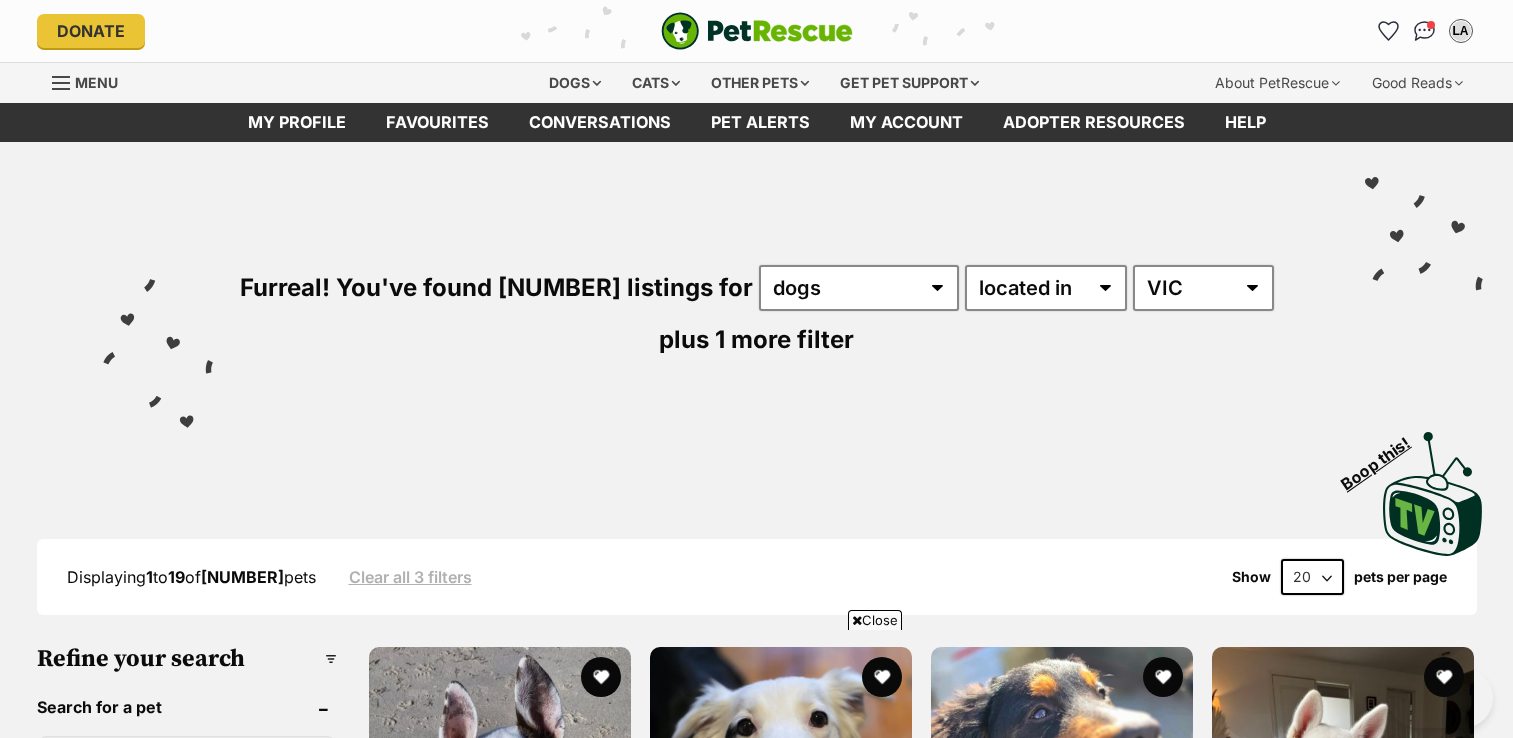 scroll, scrollTop: 458, scrollLeft: 0, axis: vertical 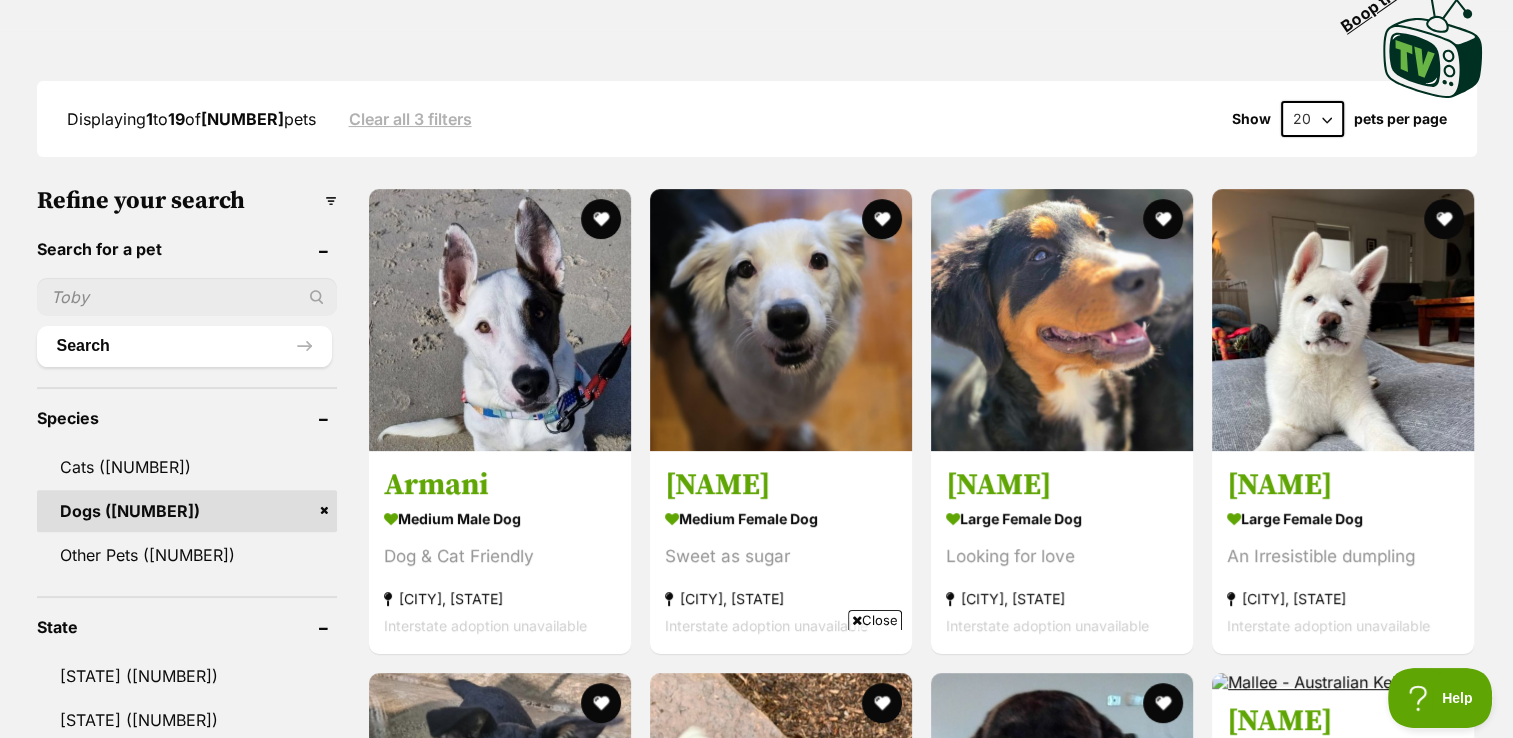 click at bounding box center [187, 297] 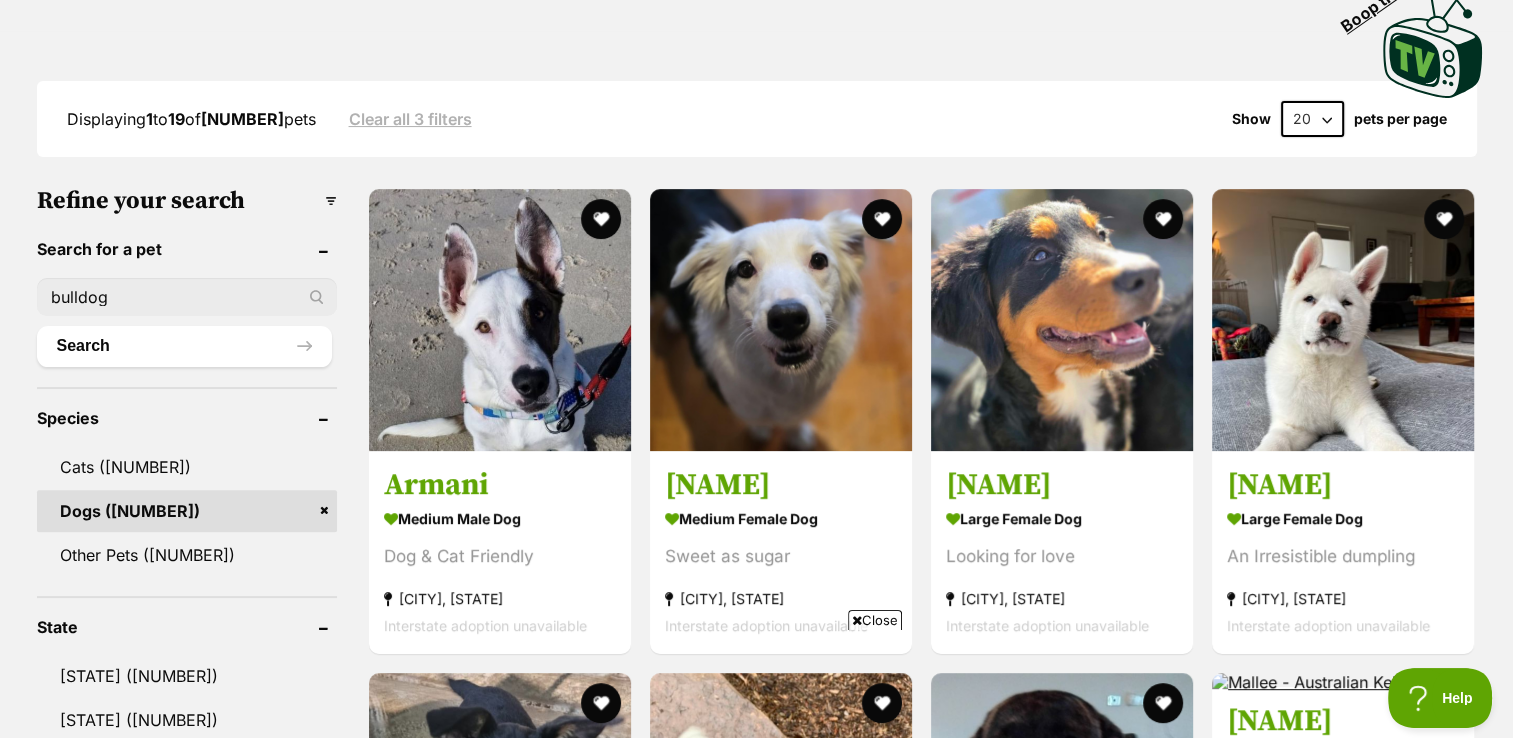 type on "bulldog" 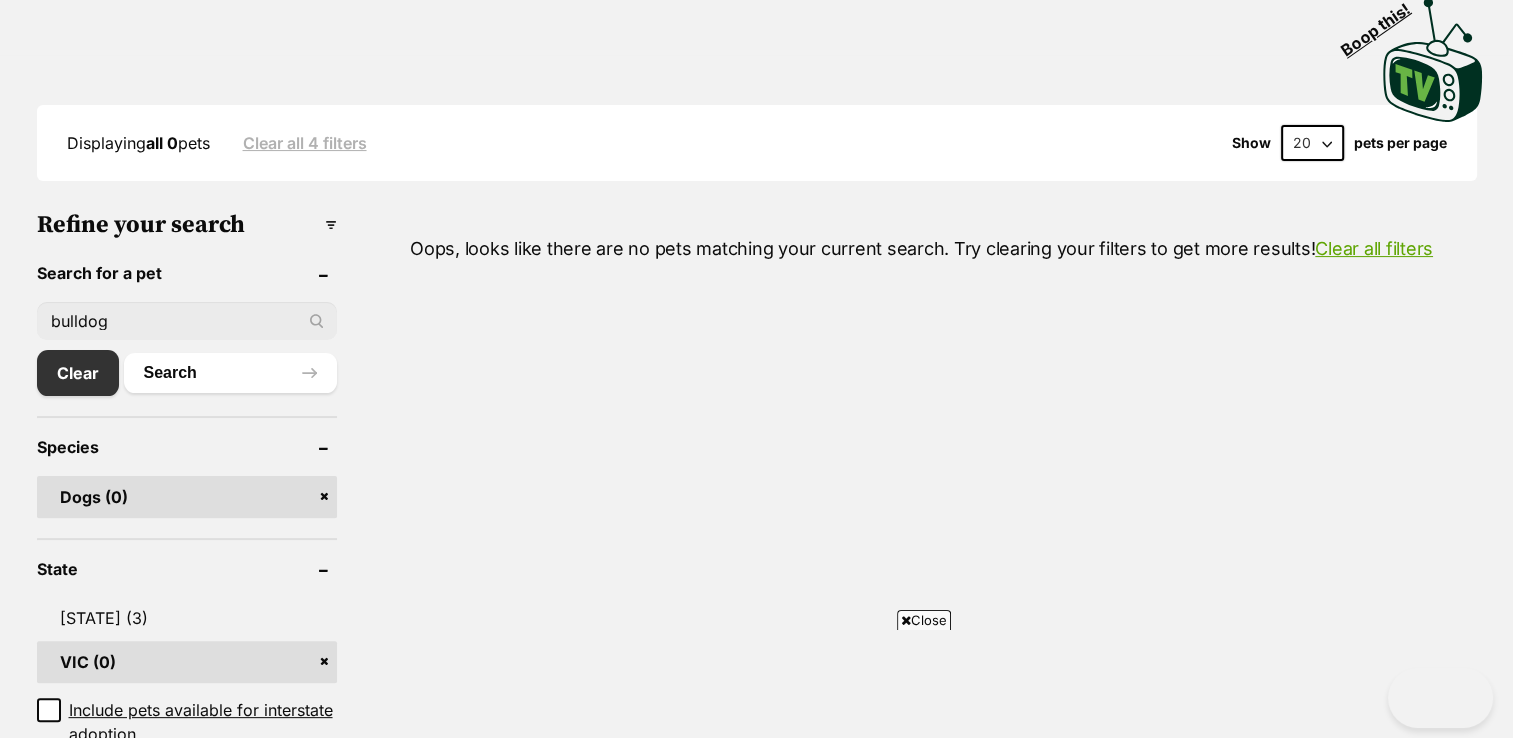 scroll, scrollTop: 0, scrollLeft: 0, axis: both 